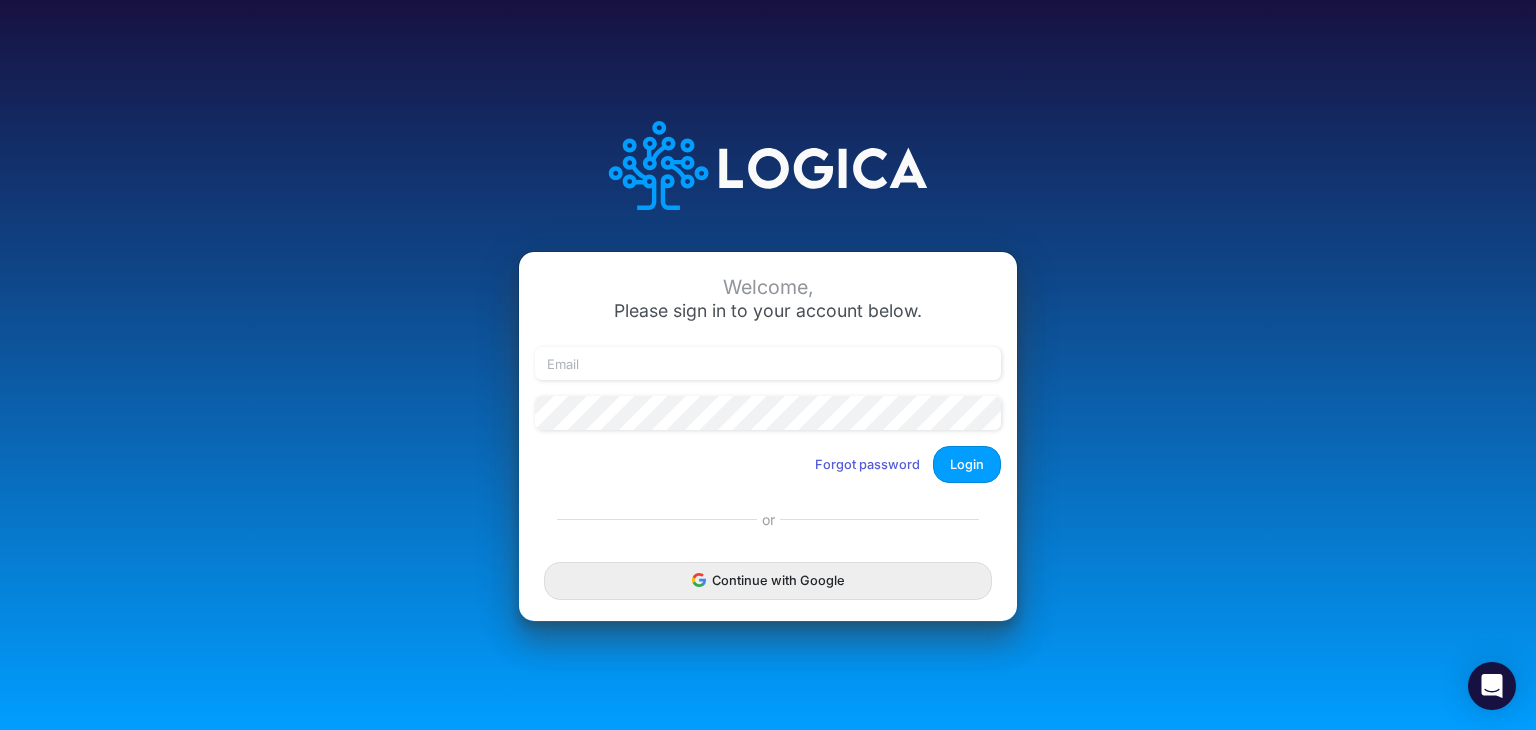 scroll, scrollTop: 0, scrollLeft: 0, axis: both 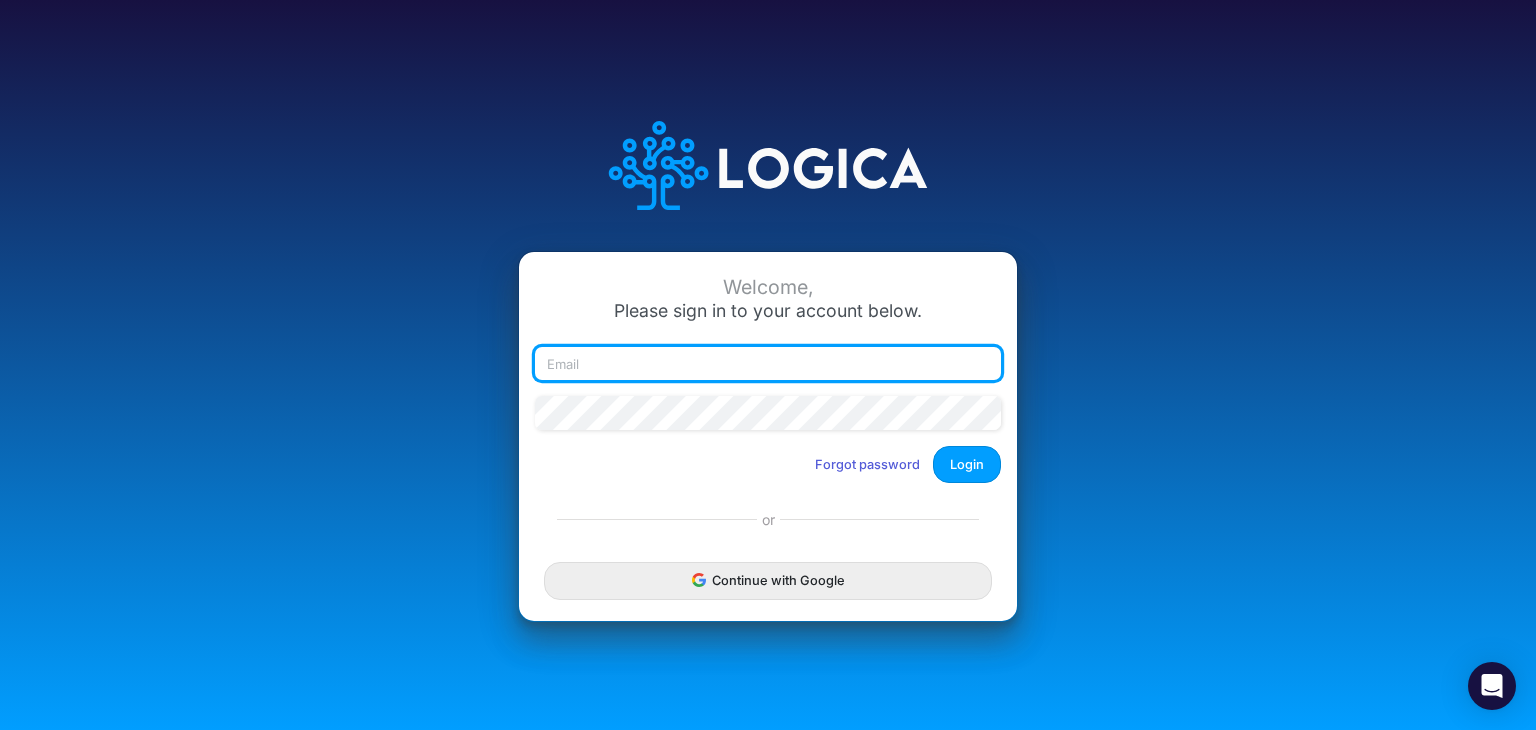 click on "Login" at bounding box center (967, 464) 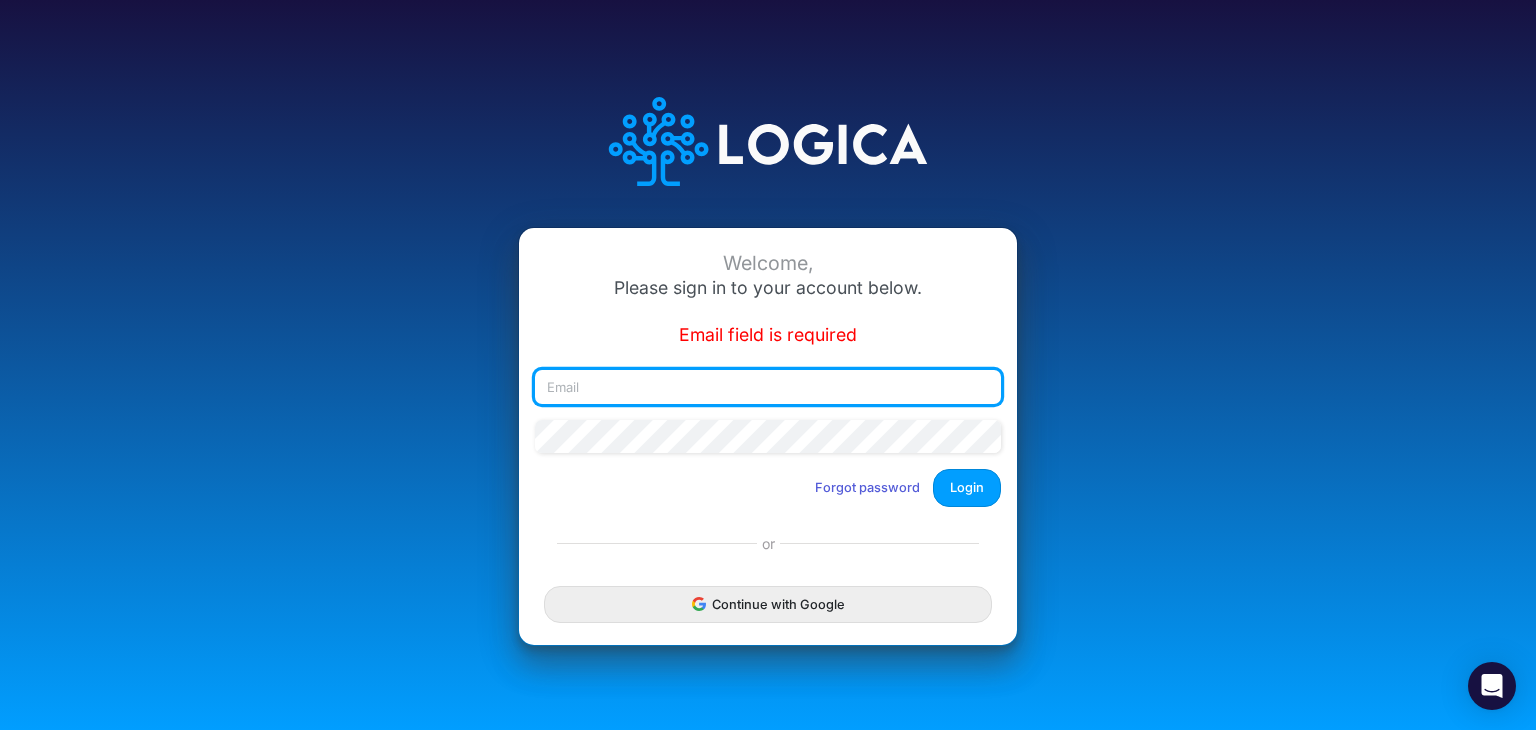 type on "[EMAIL]" 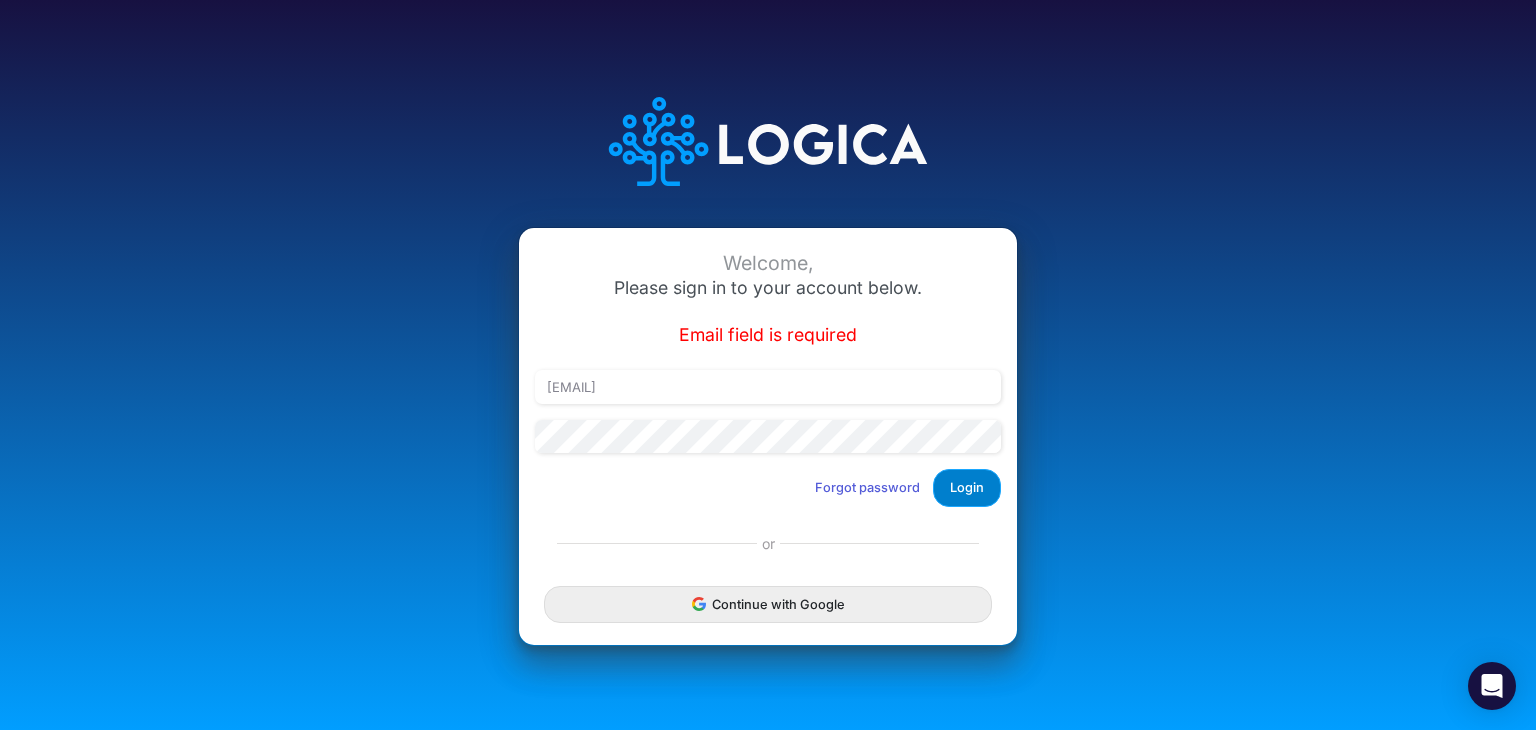 click on "Login" at bounding box center [967, 487] 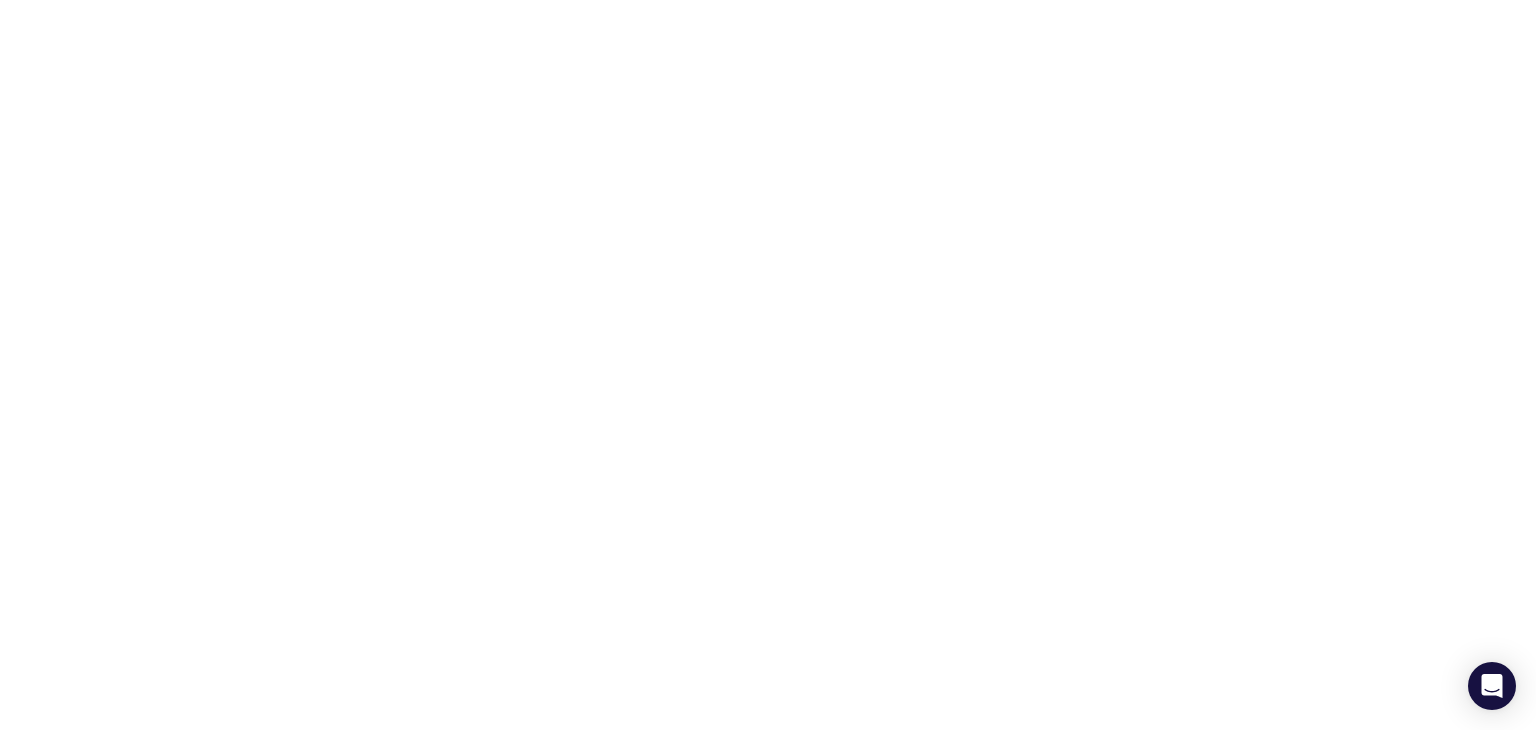 scroll, scrollTop: 0, scrollLeft: 0, axis: both 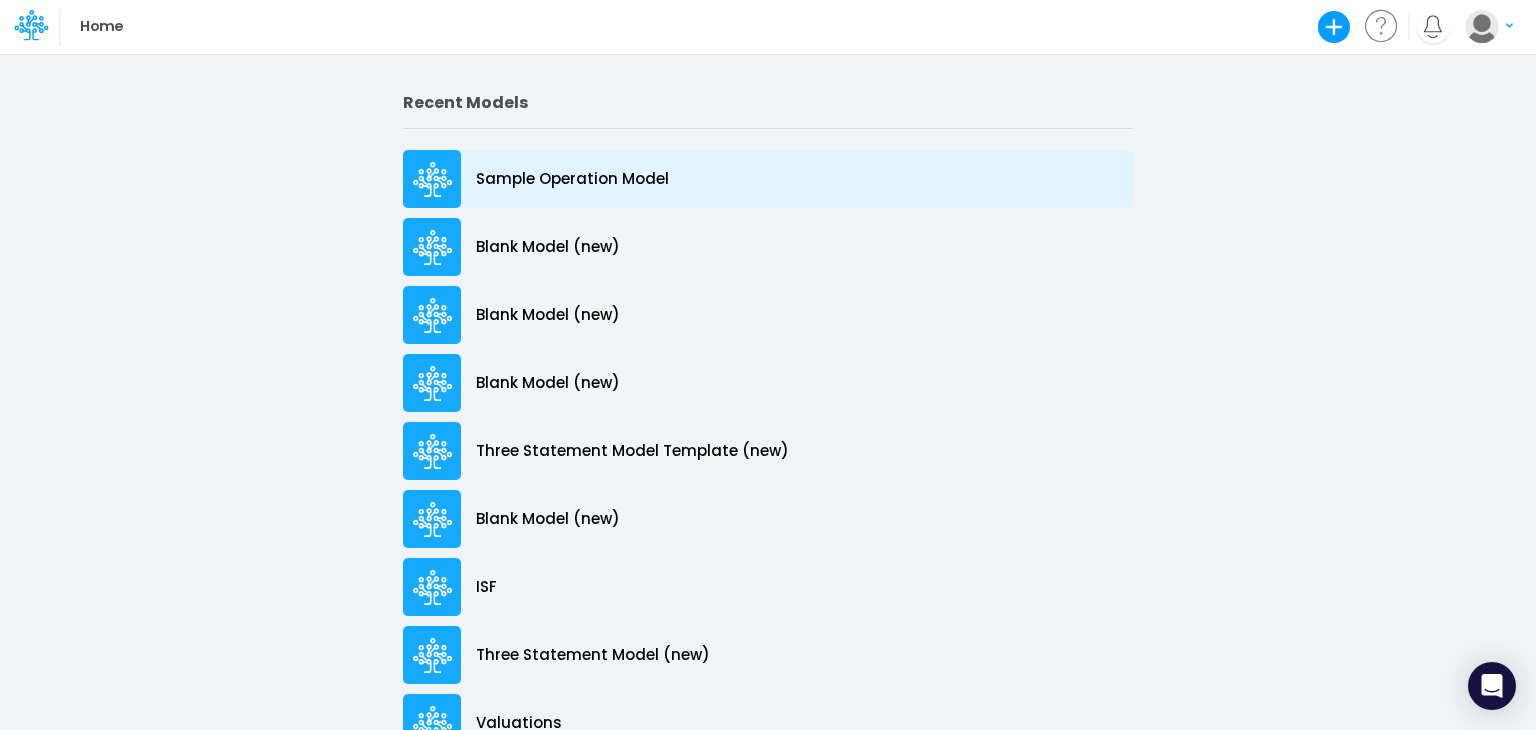click on "Sample Operation Model" at bounding box center [768, 179] 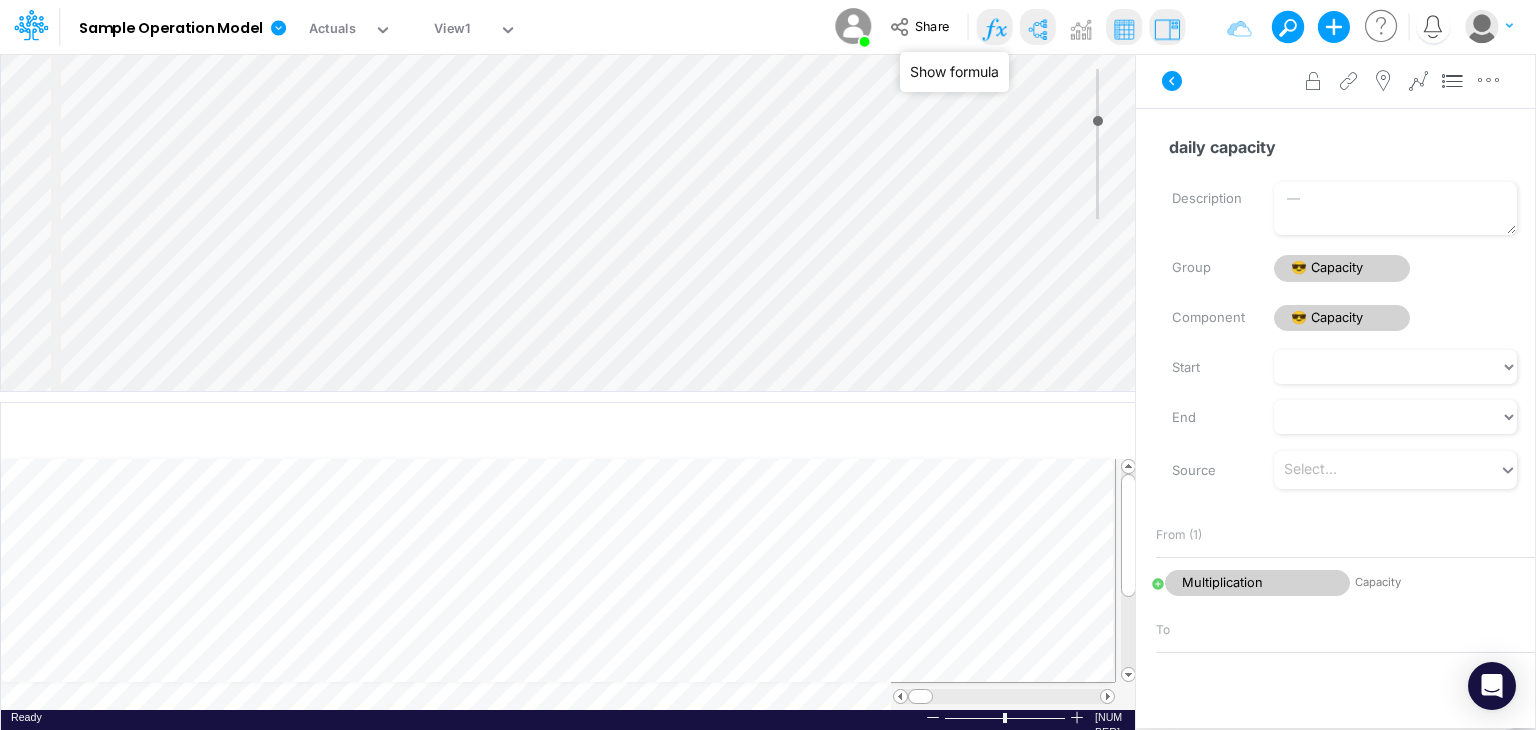 click at bounding box center (994, 29) 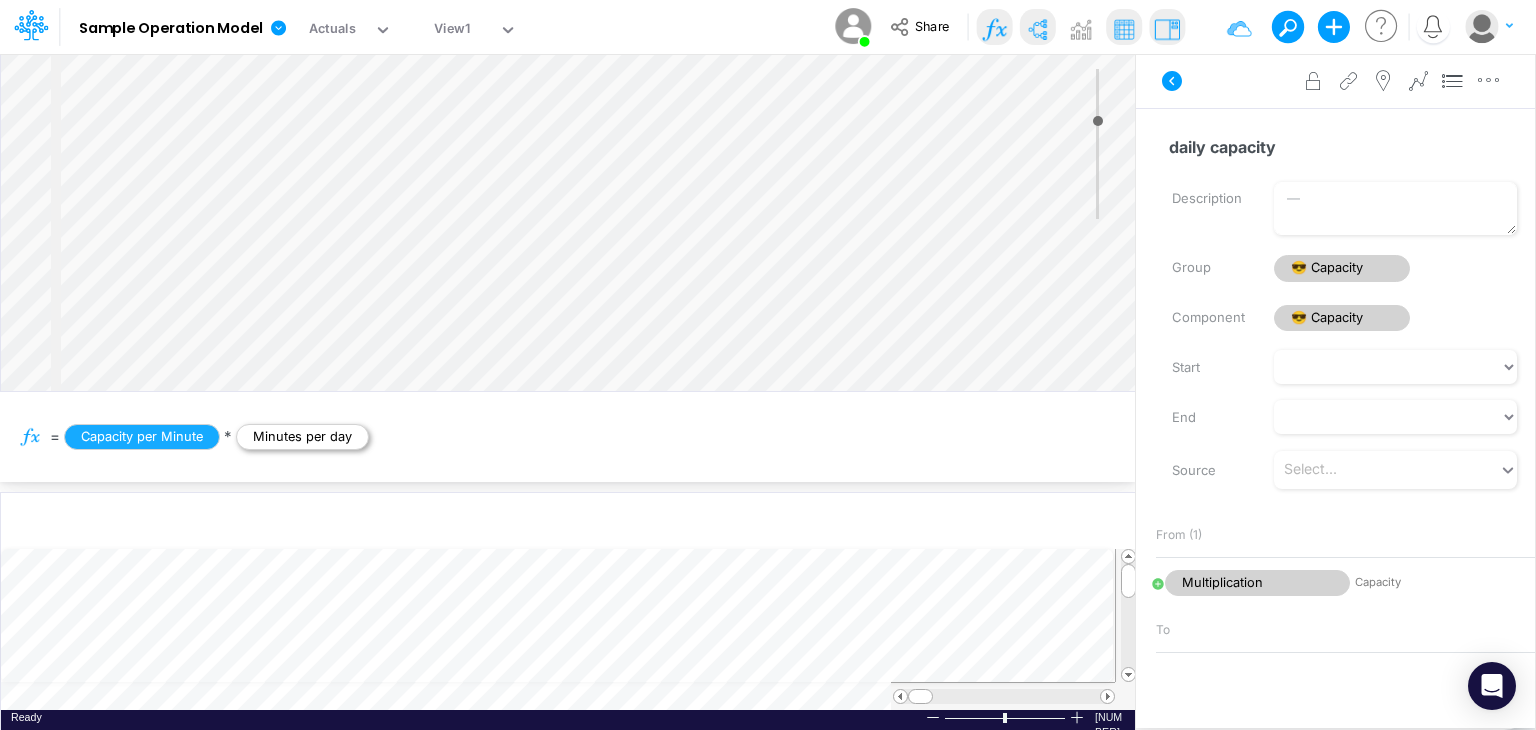 click on "Minutes per day" at bounding box center [302, 437] 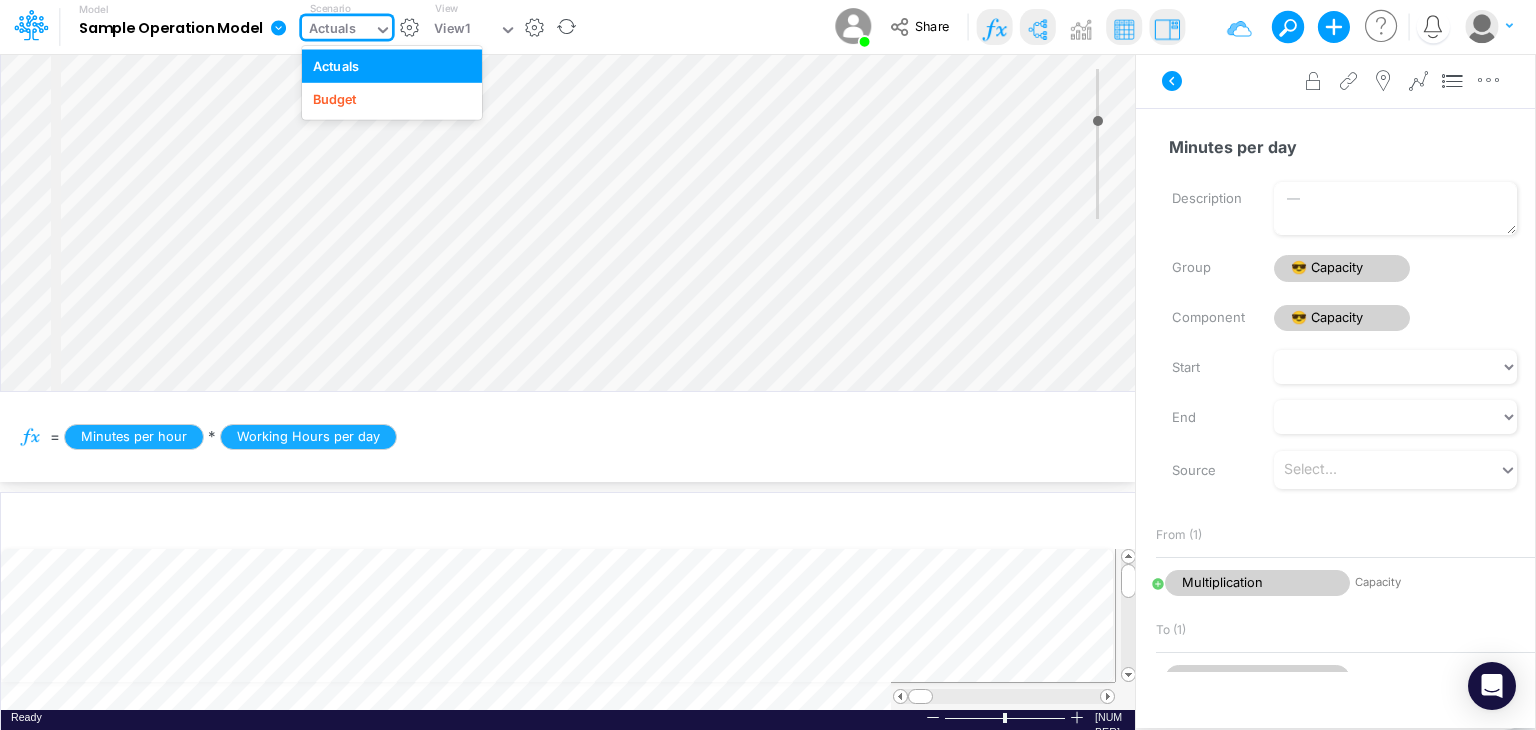 click on "Actuals" at bounding box center [332, 30] 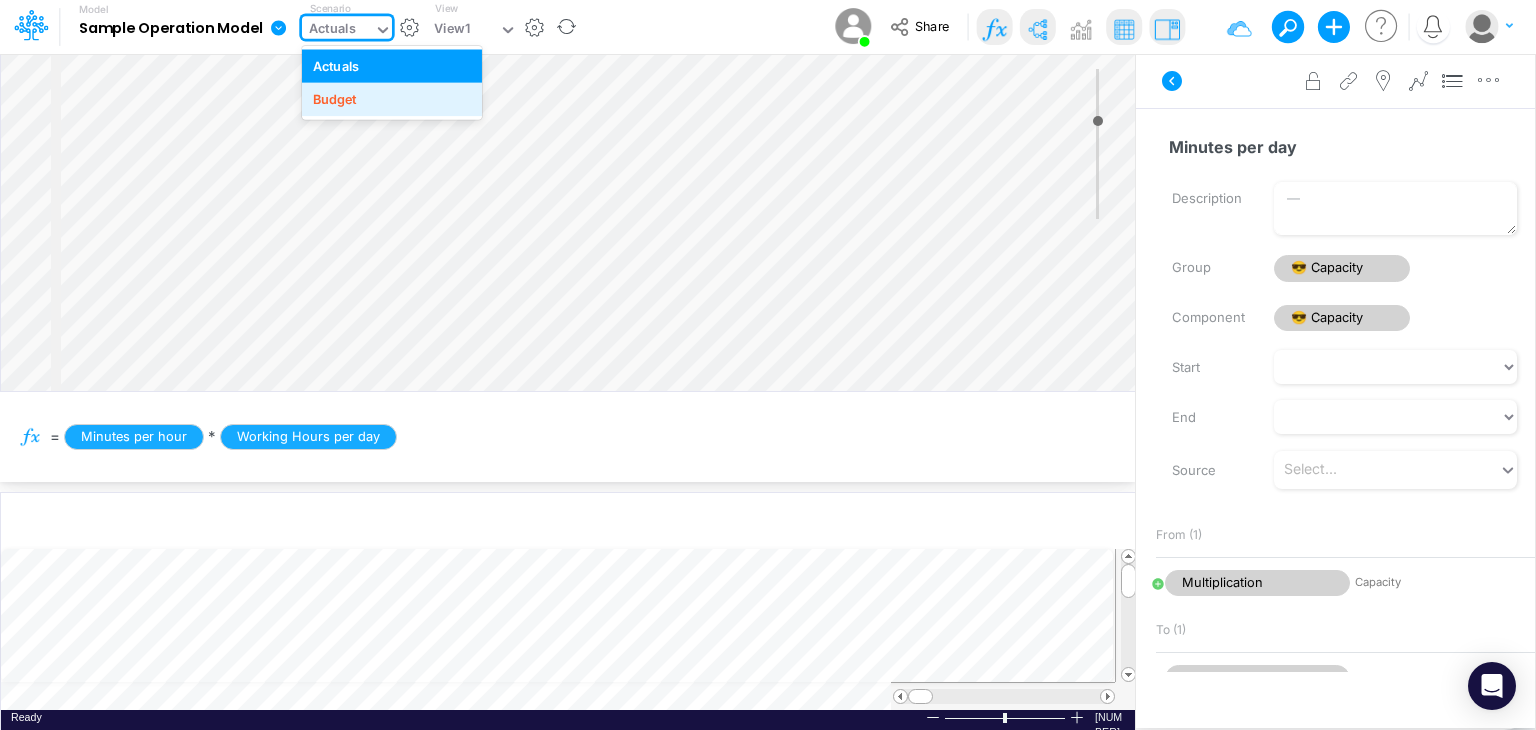 click on "Budget" at bounding box center (392, 99) 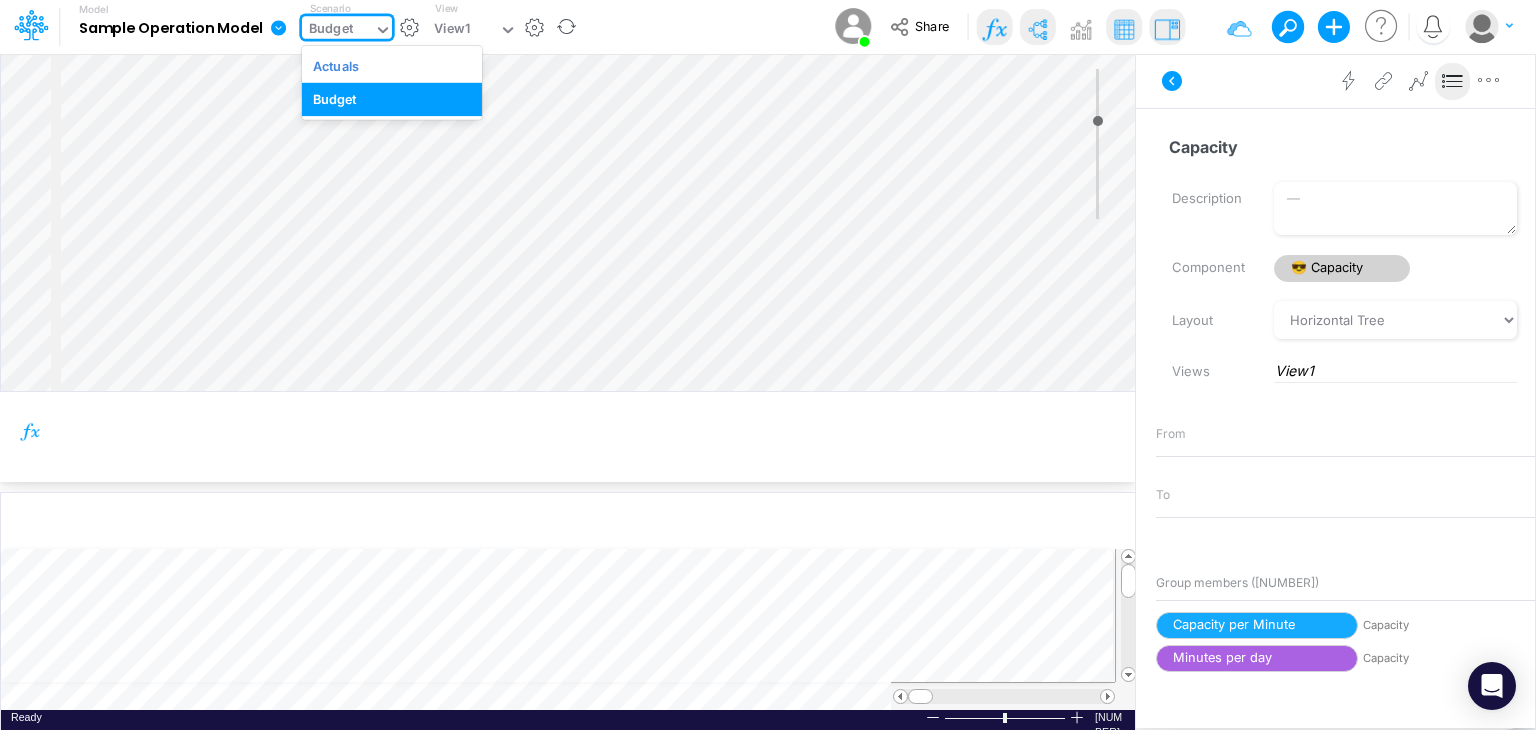 click on "Budget" at bounding box center (338, 31) 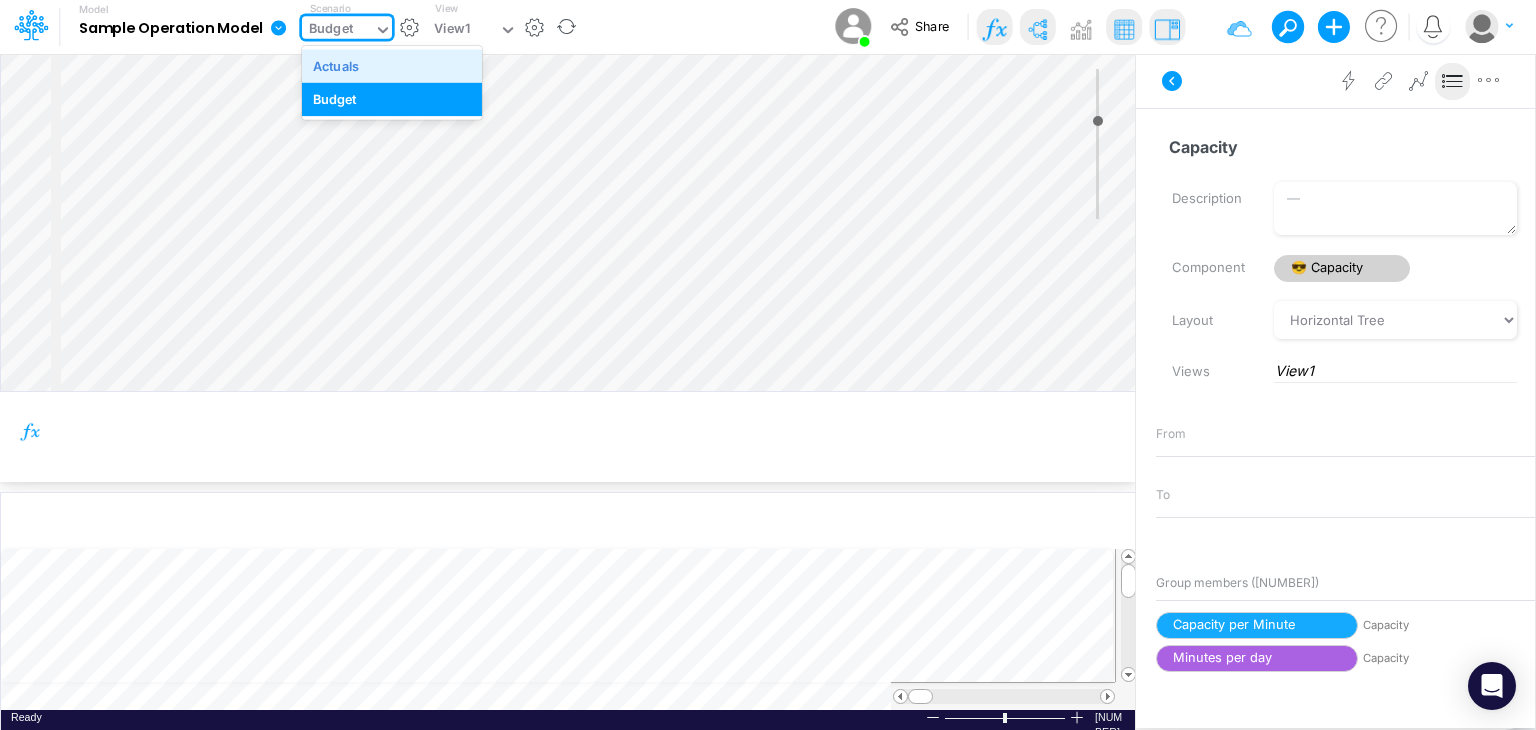 click on "Actuals" at bounding box center (392, 65) 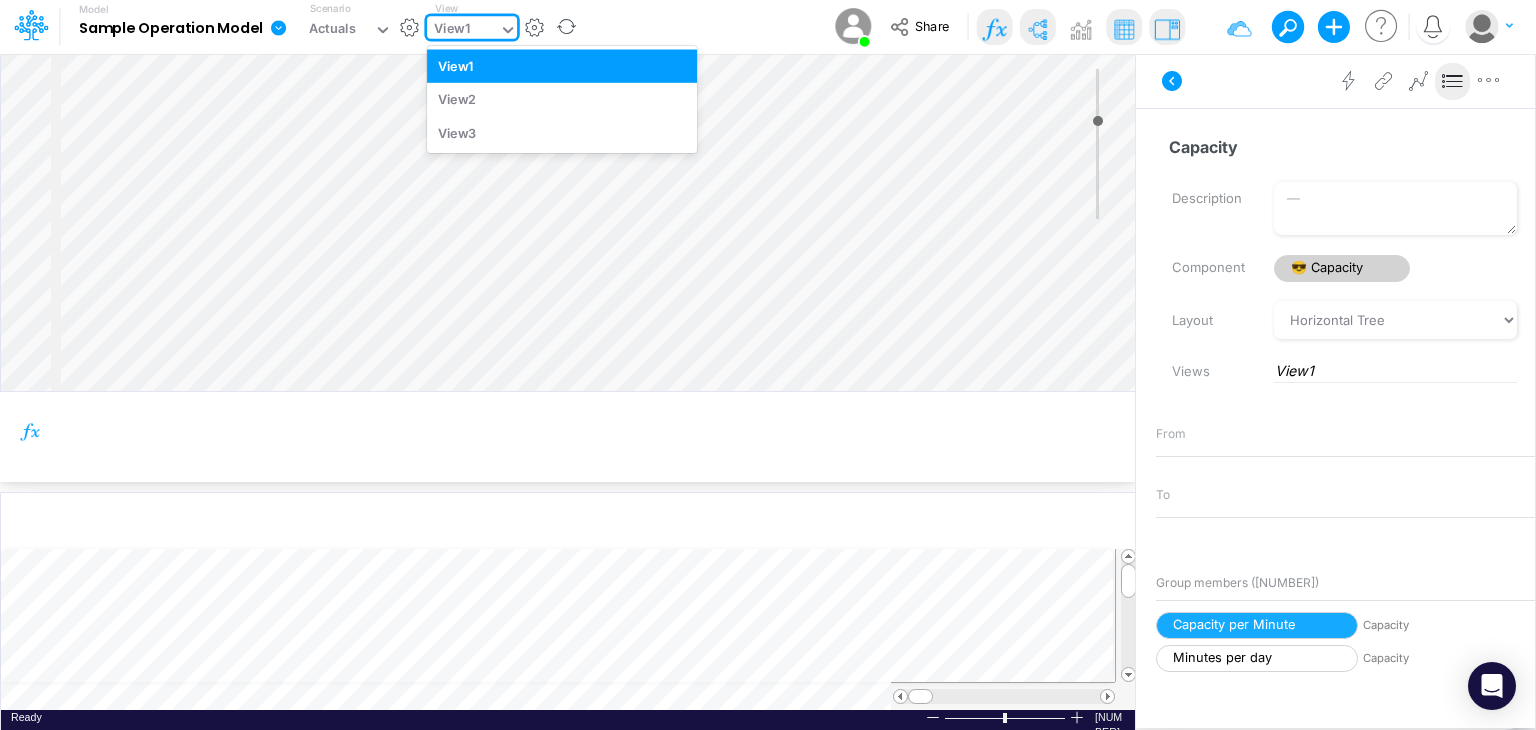 click on "View1" at bounding box center [452, 30] 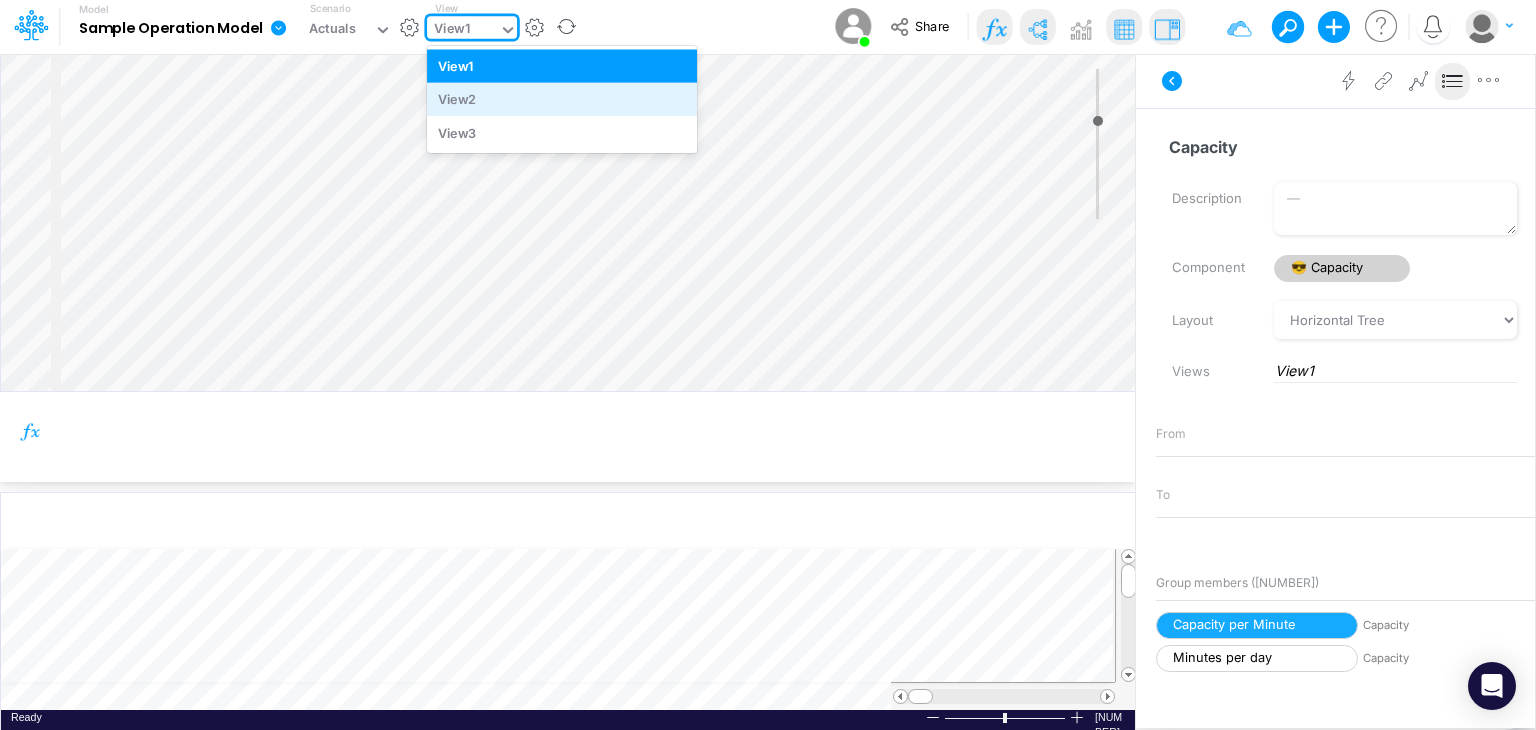 click on "View2" at bounding box center [562, 99] 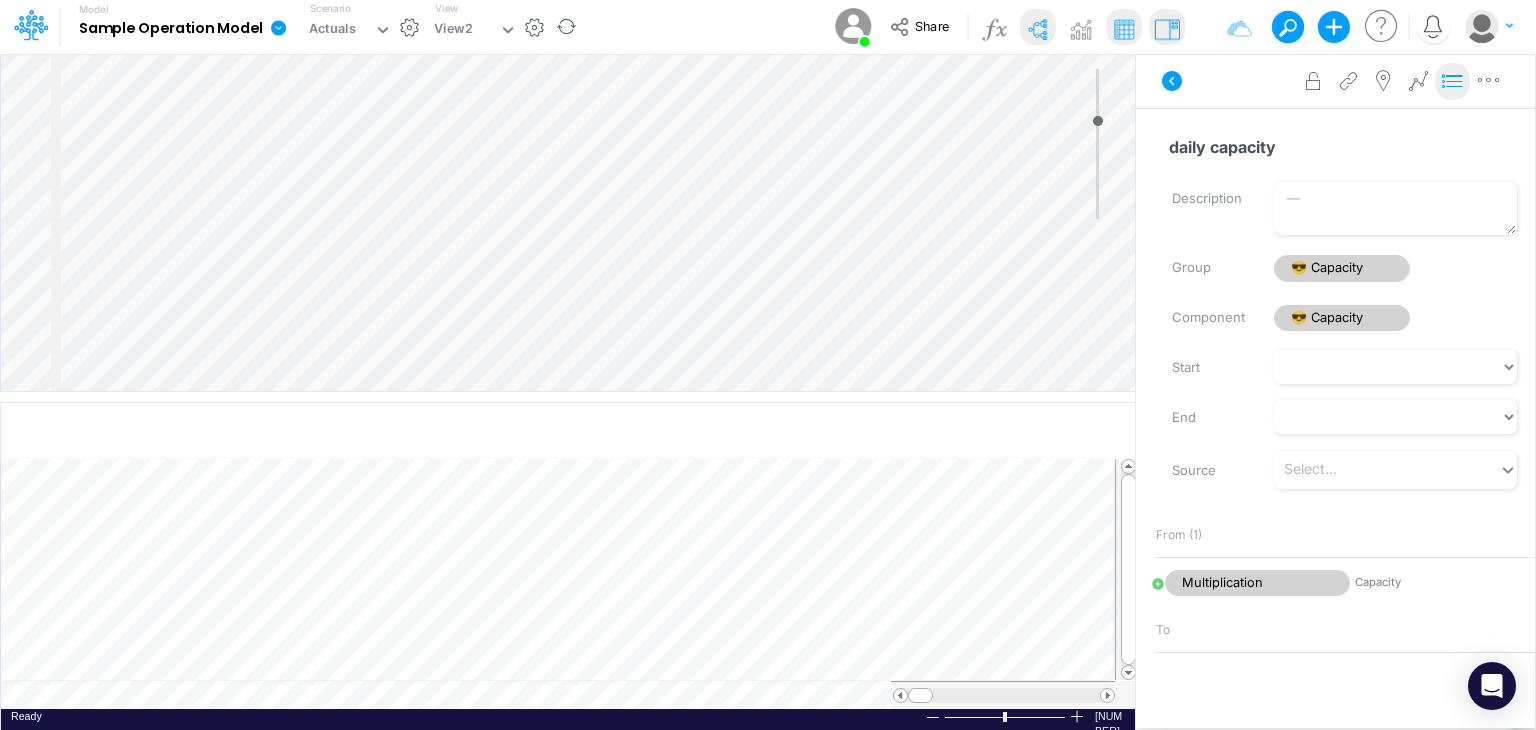 click at bounding box center (1453, 81) 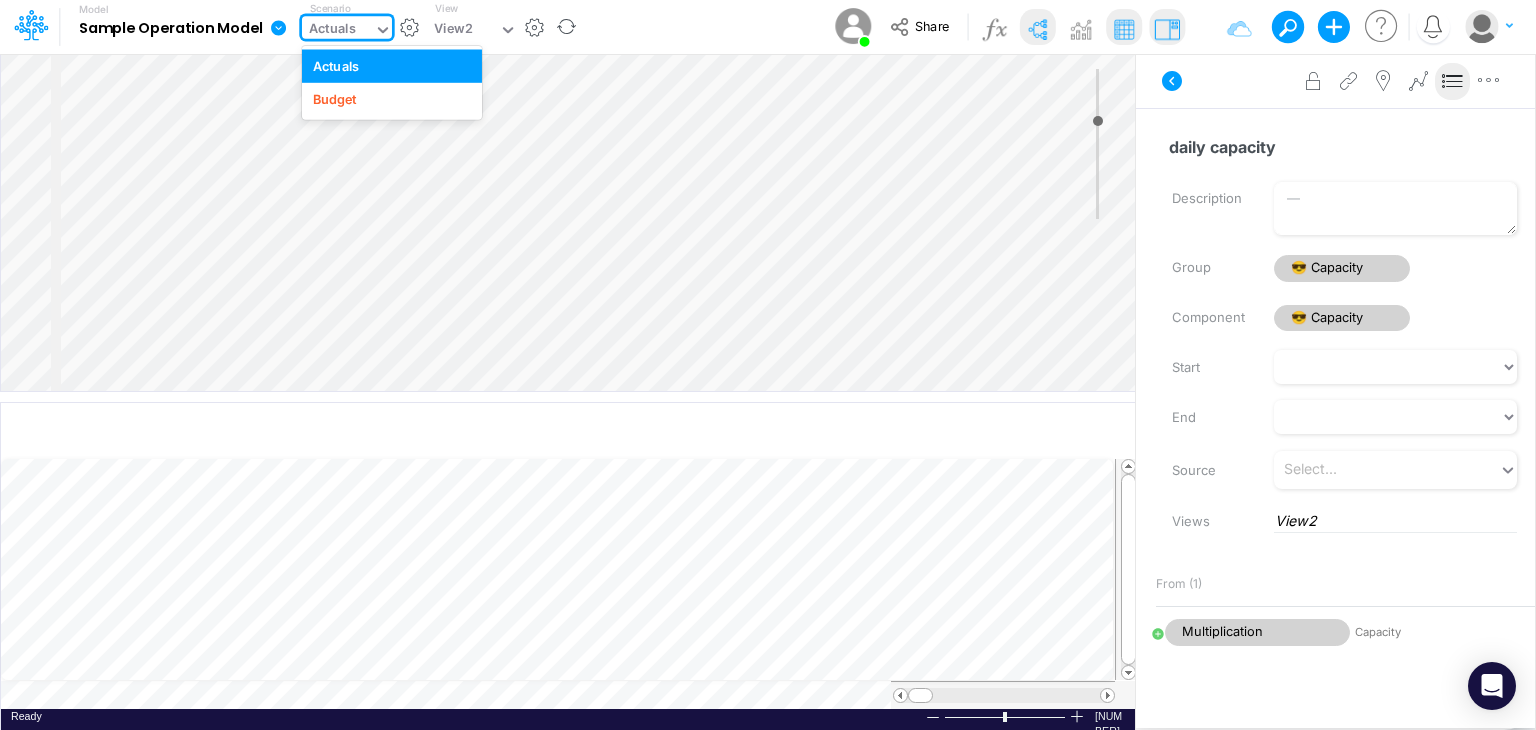 click on "Actuals" at bounding box center [332, 30] 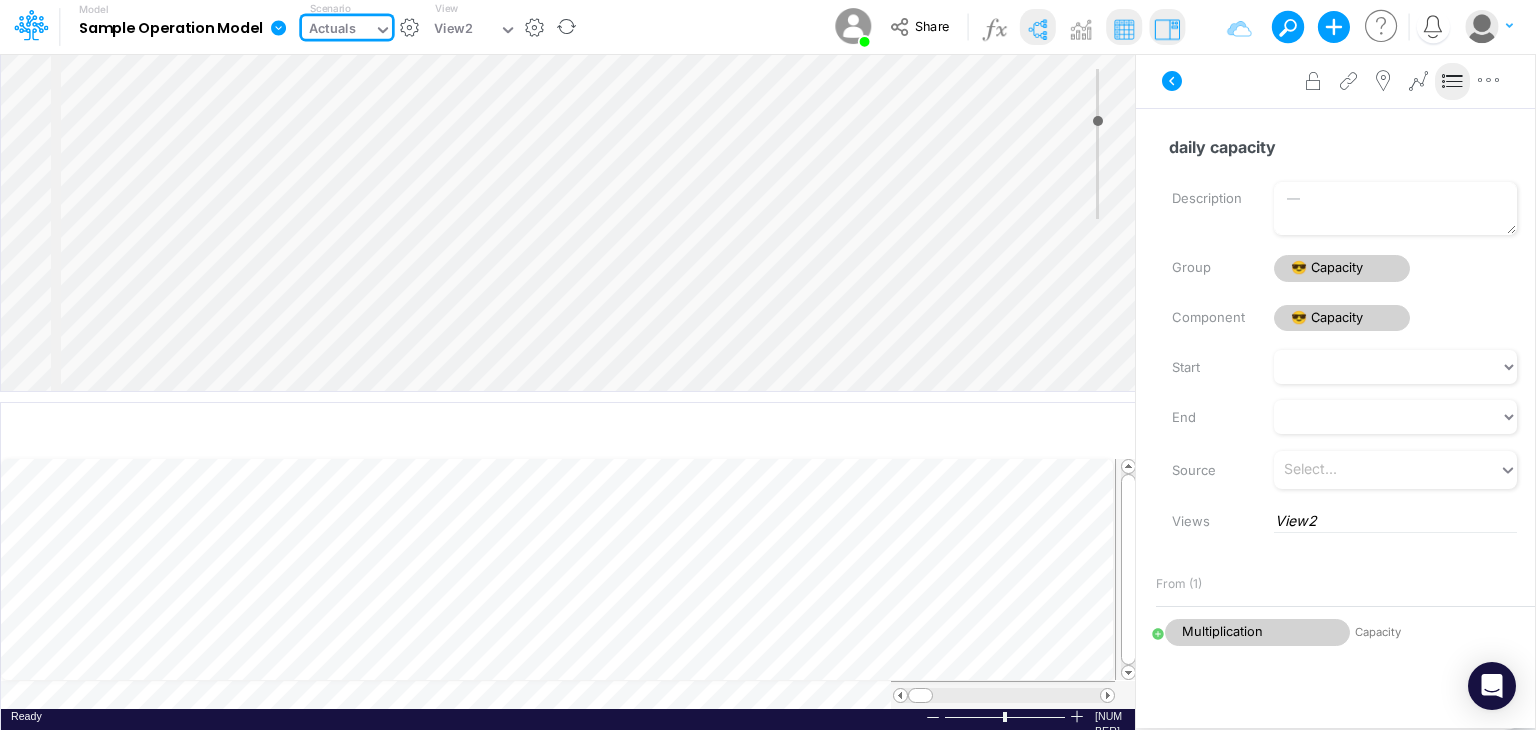 click on "Actuals" at bounding box center (332, 30) 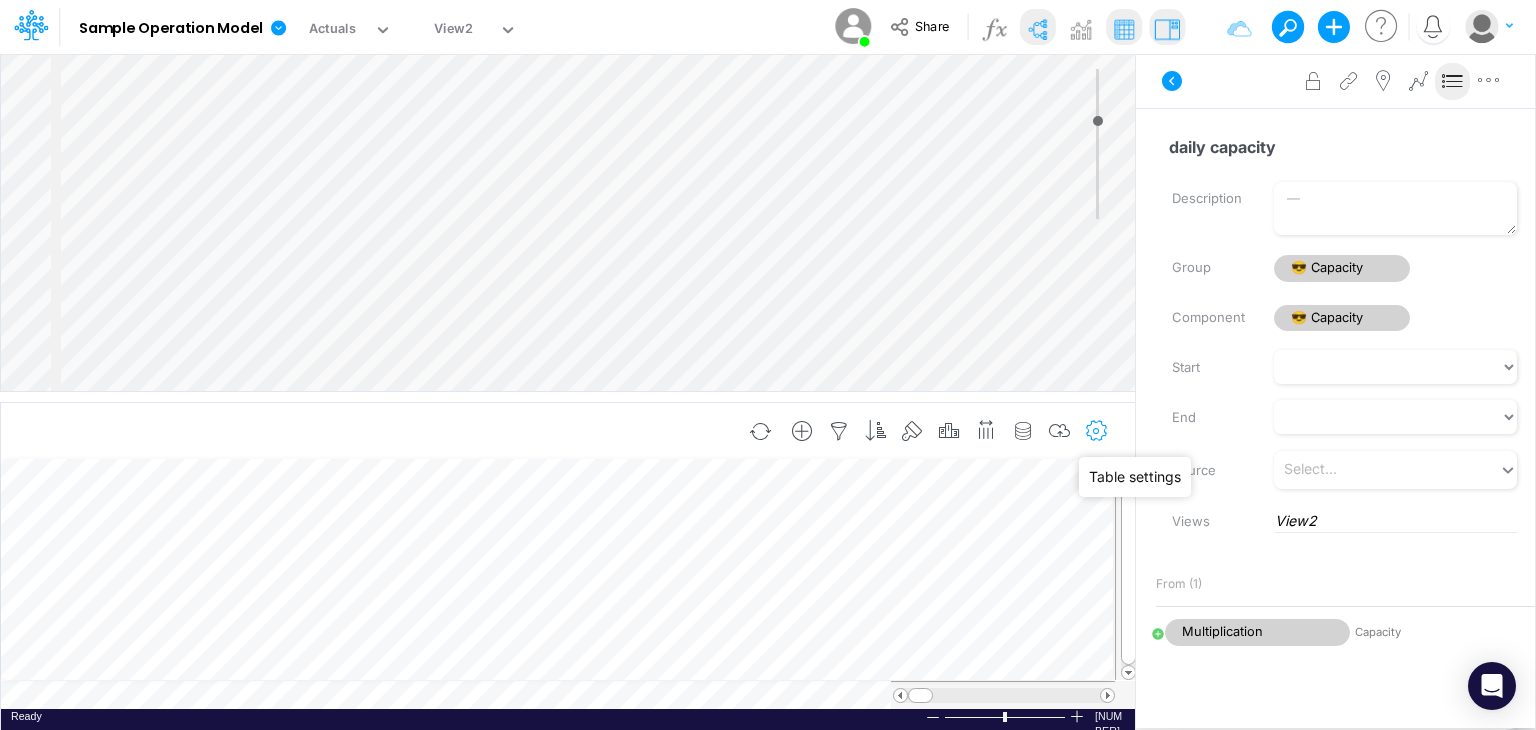 click at bounding box center [1096, 432] 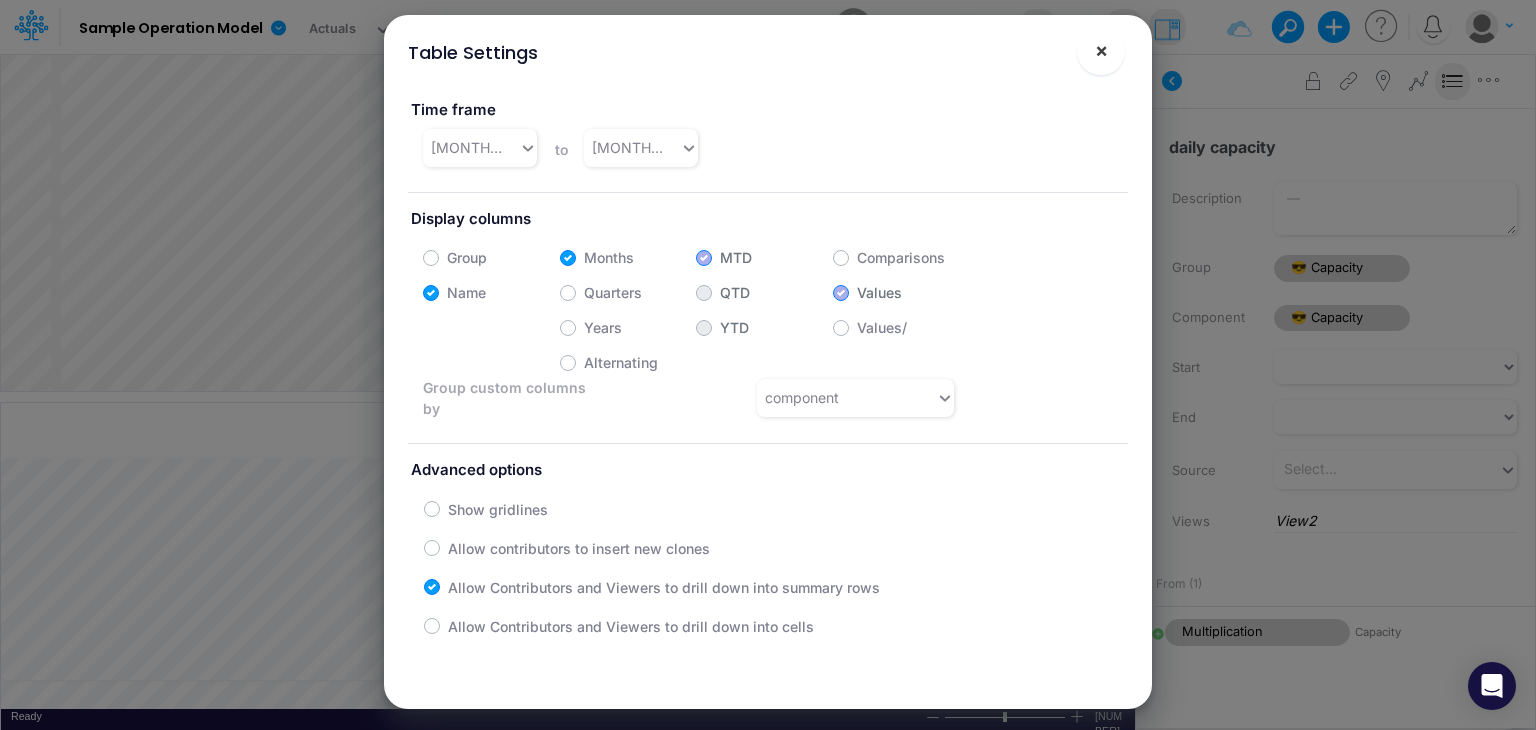 click on "×" at bounding box center (1101, 50) 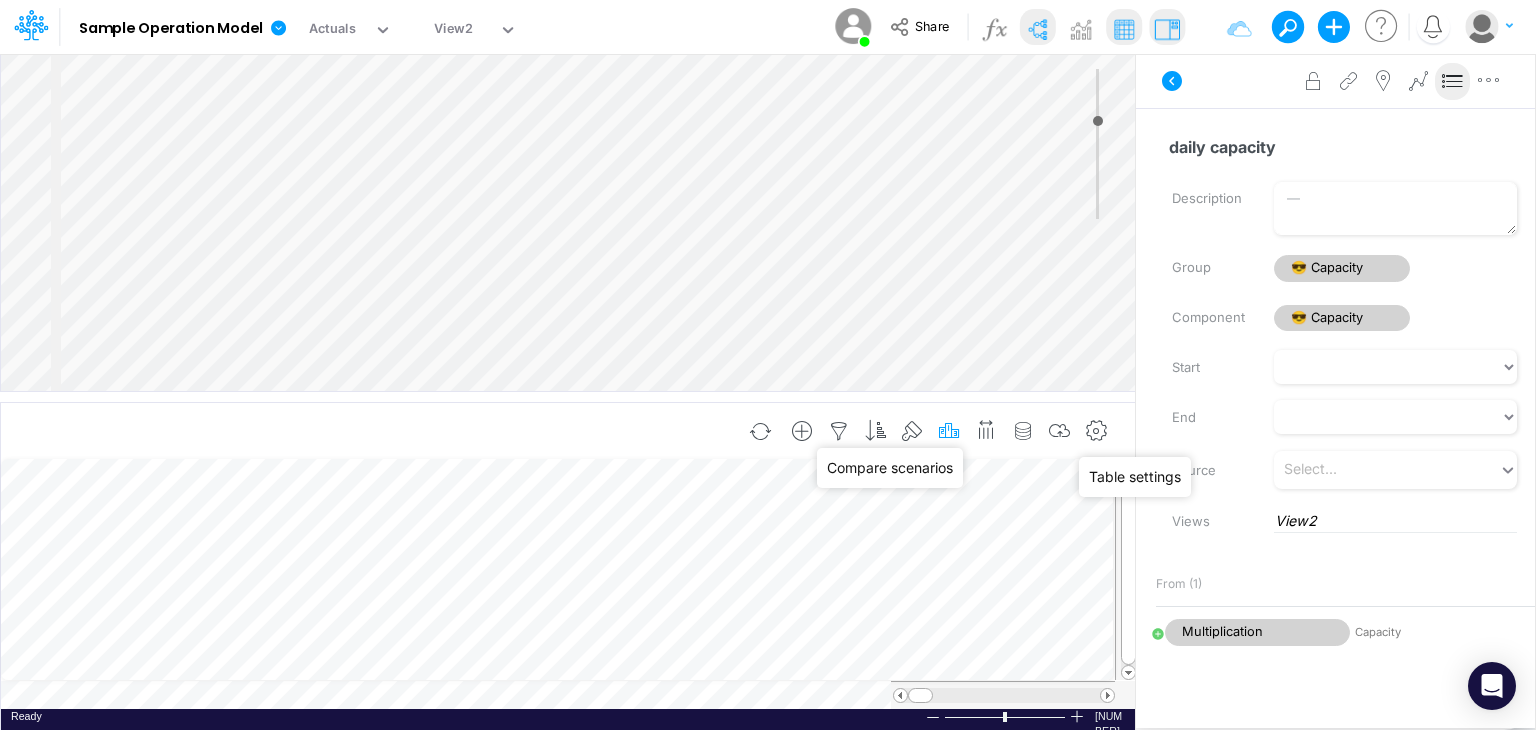click at bounding box center (949, 431) 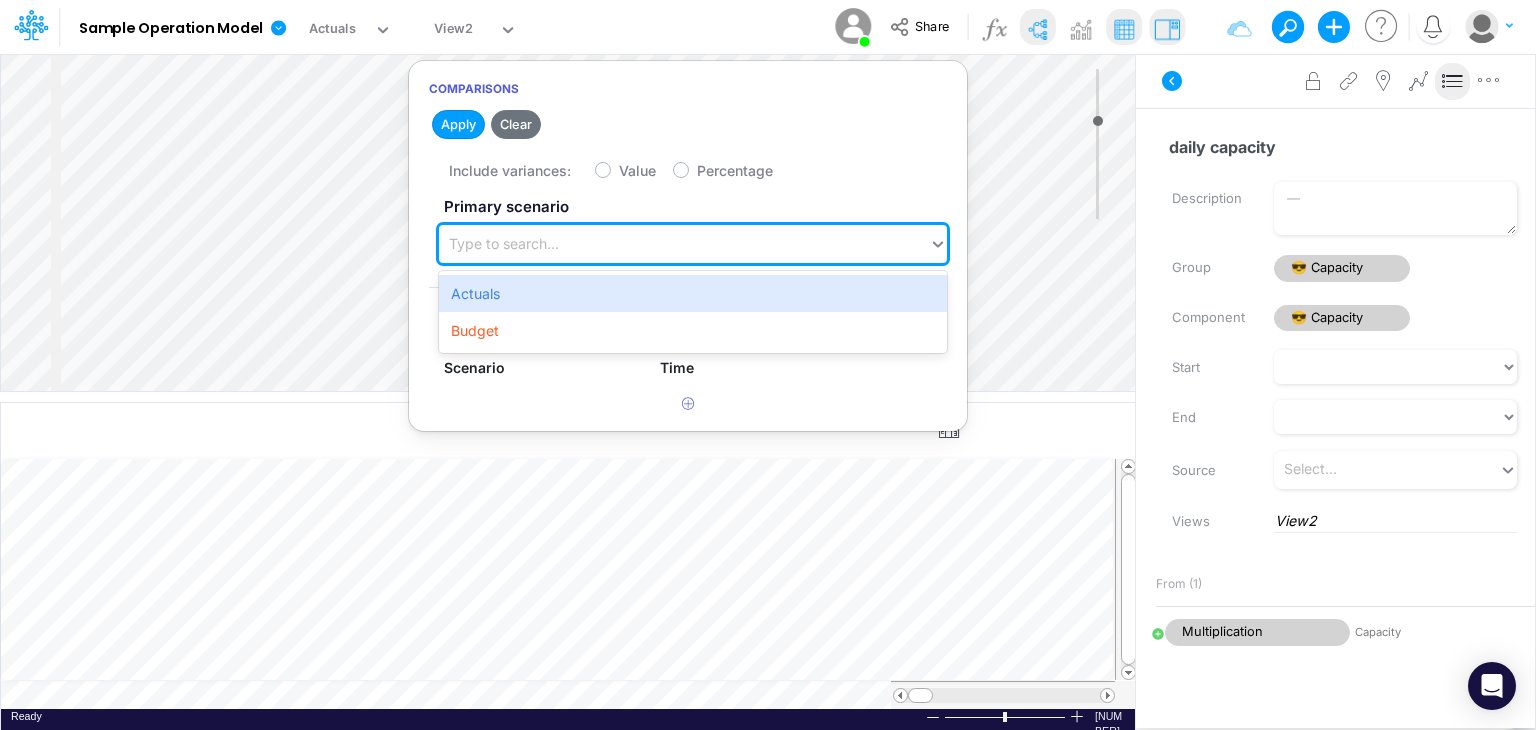 click on "Type to search..." at bounding box center (504, 244) 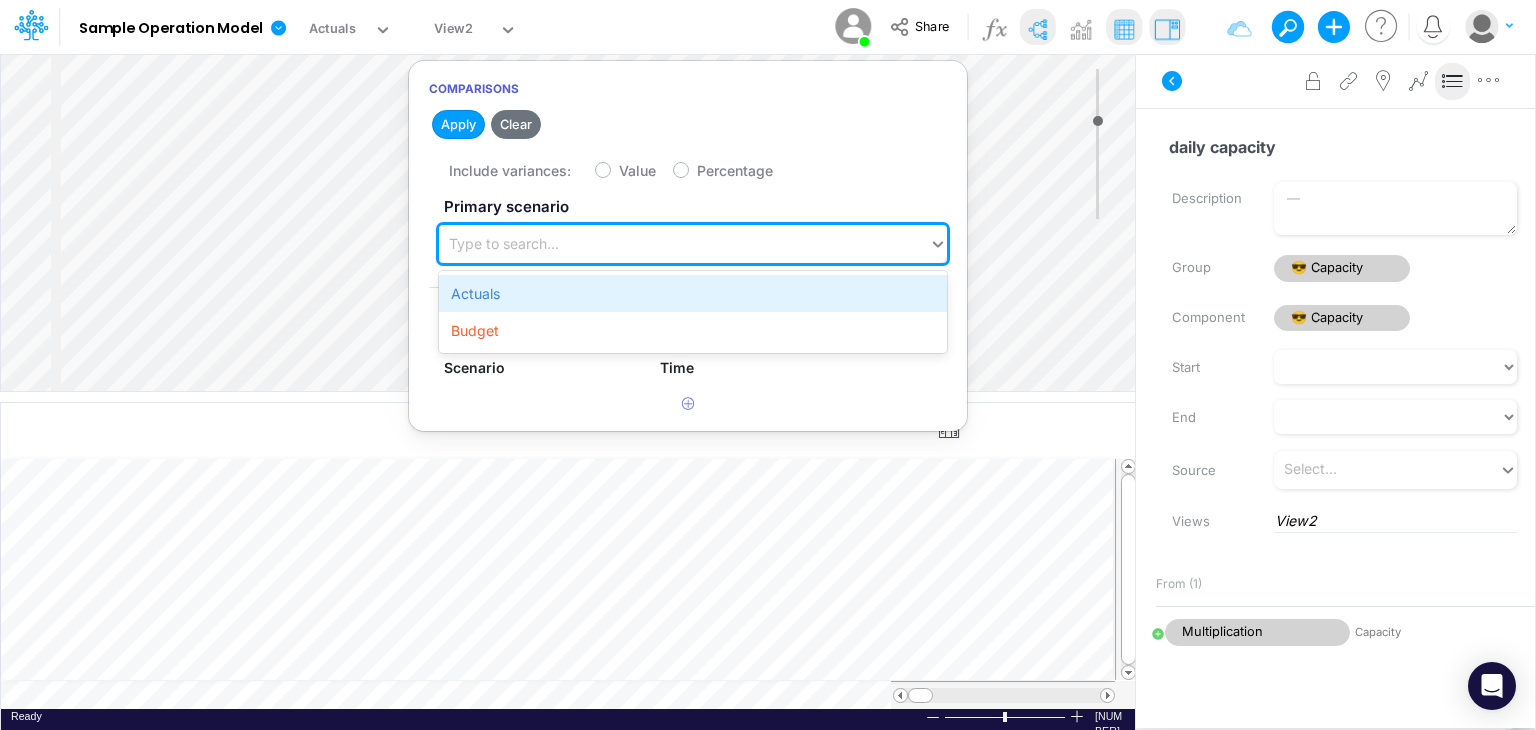 click on "Actuals" at bounding box center [693, 293] 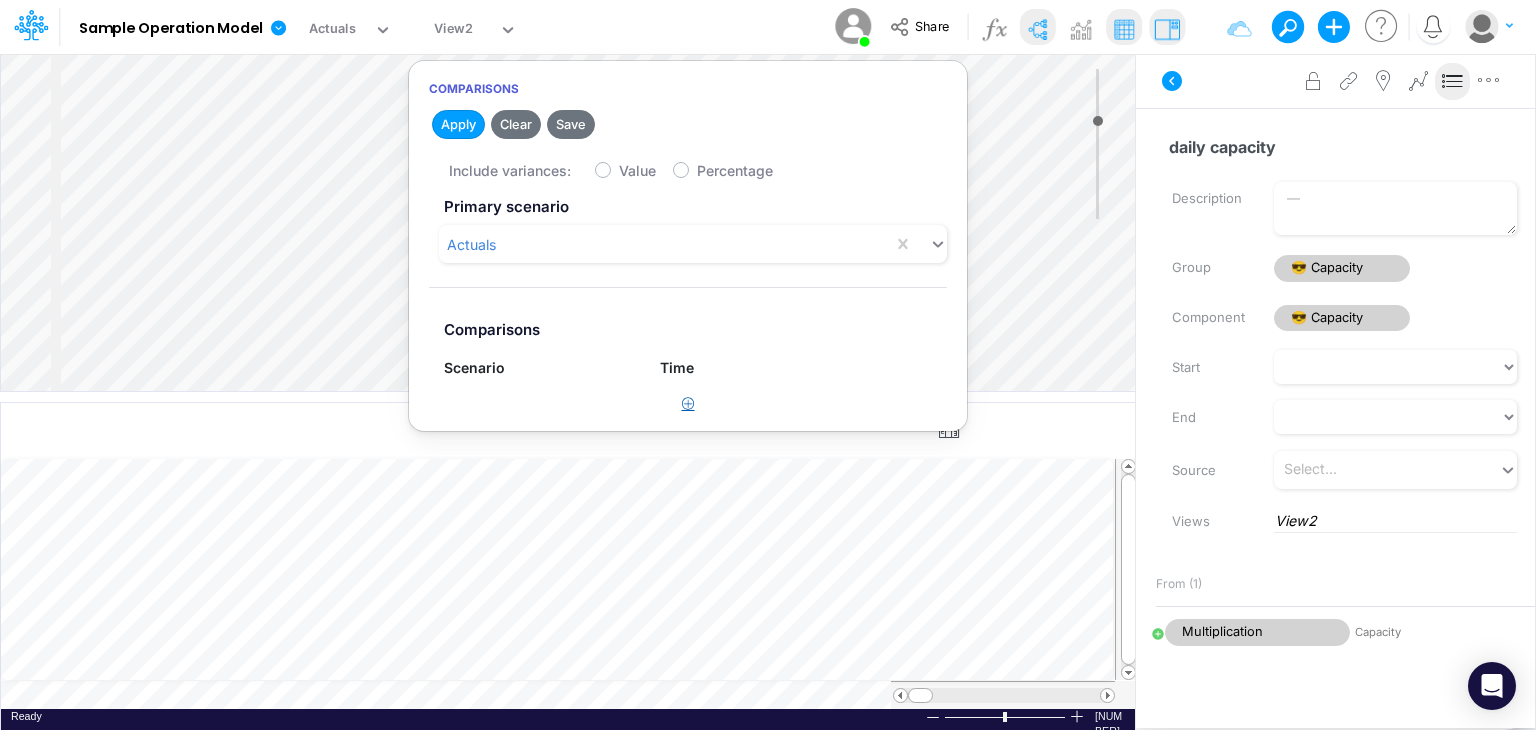 click at bounding box center [688, 403] 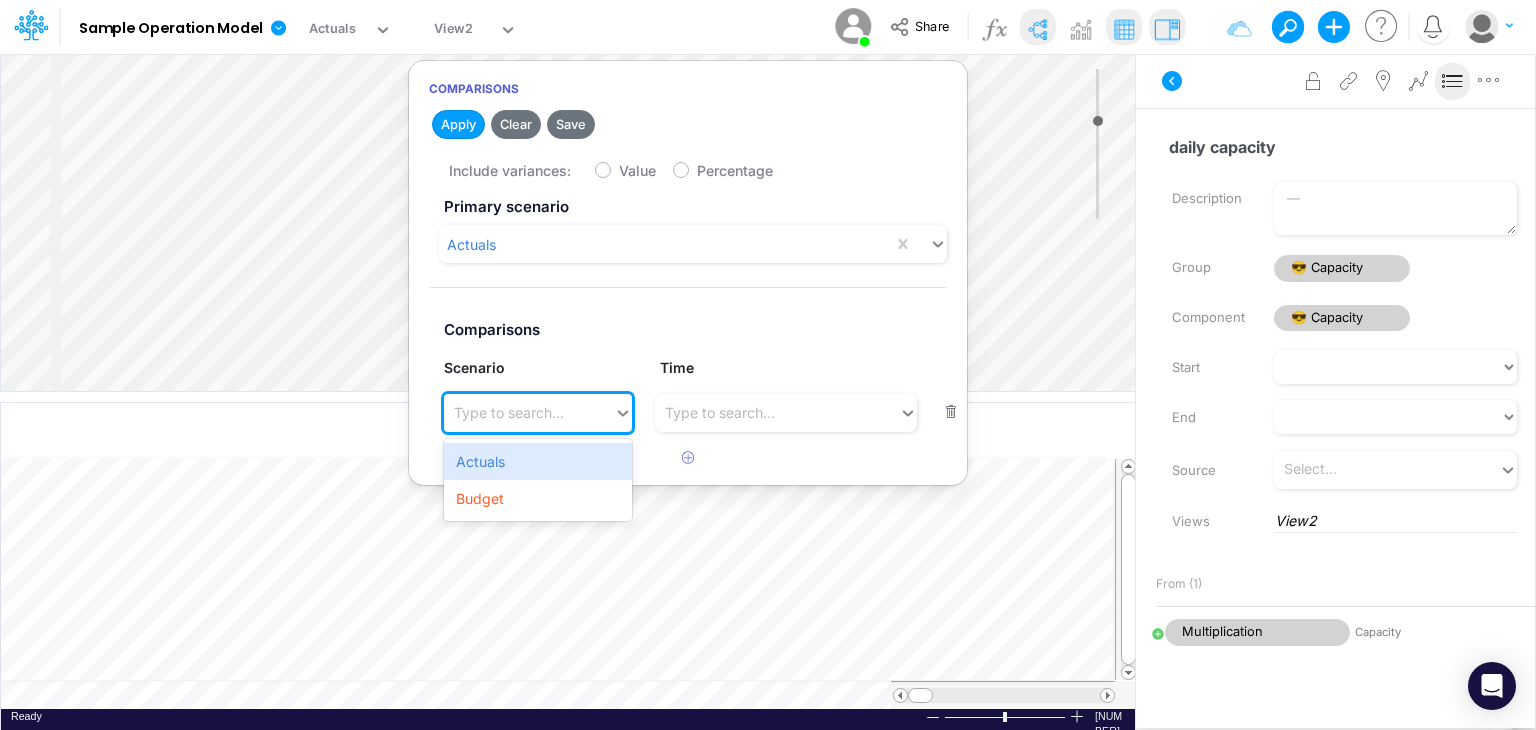 click on "Type to search..." at bounding box center [529, 412] 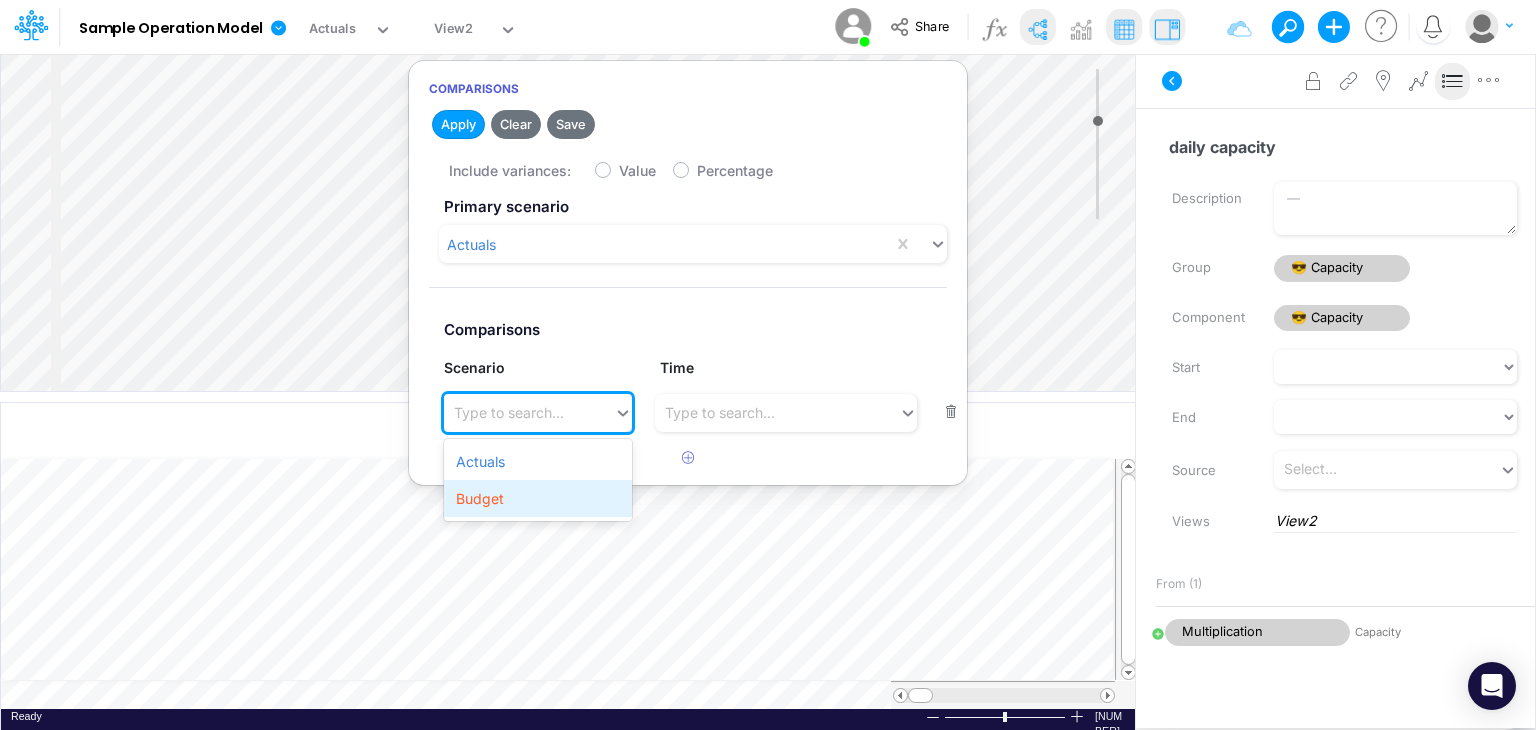 click on "Budget" at bounding box center (538, 498) 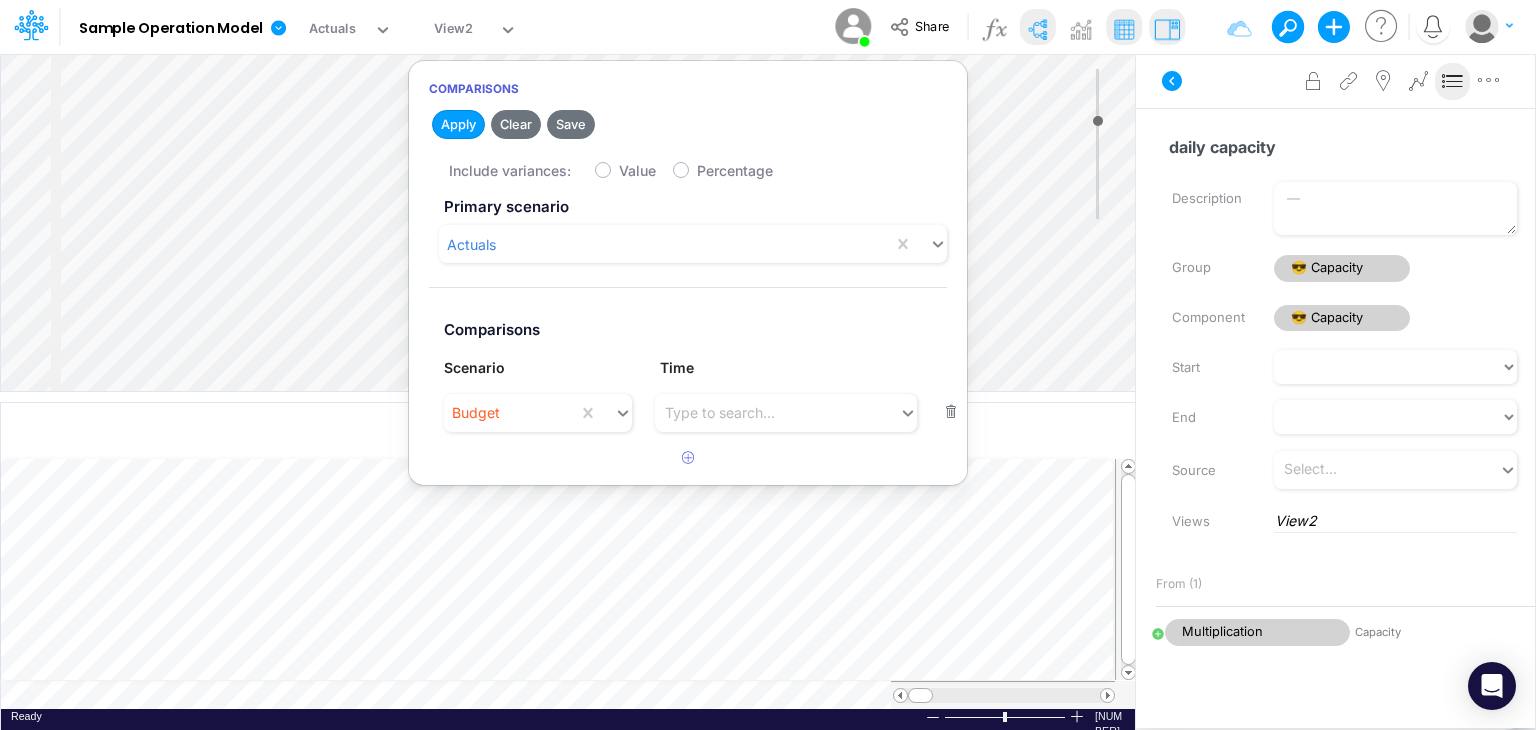 click on "Value" at bounding box center (637, 170) 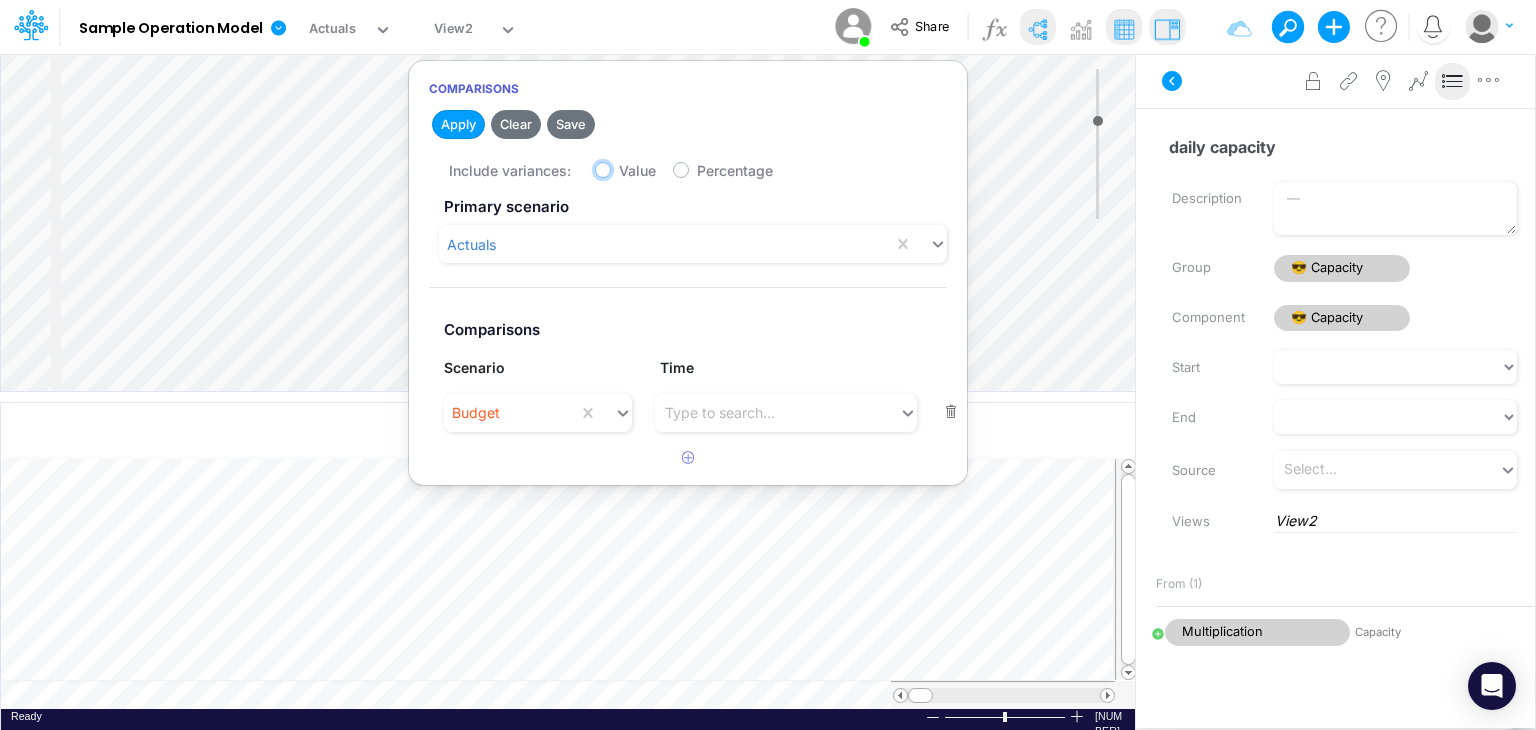 click on "Value" at bounding box center (625, 165) 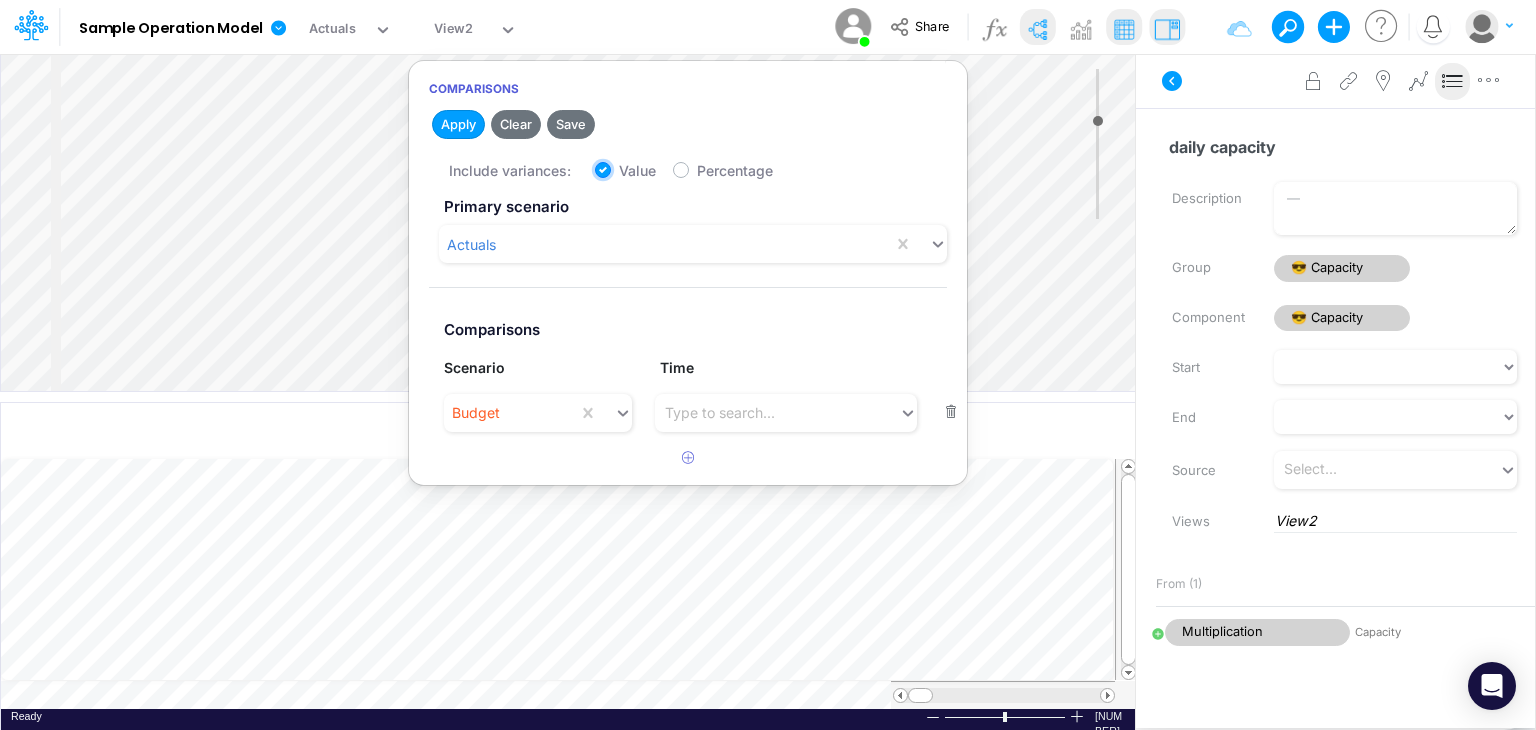 checkbox on "true" 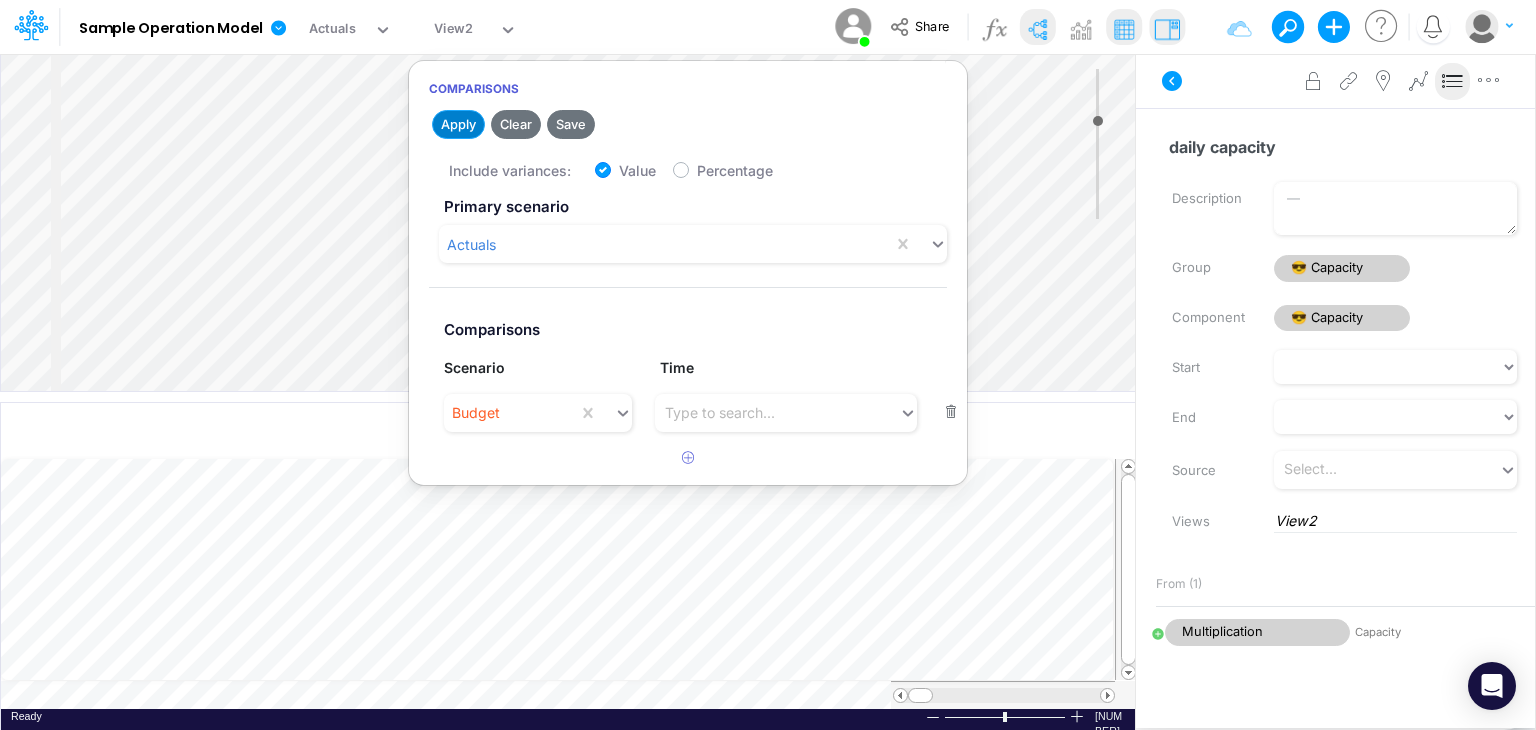 click on "Apply" at bounding box center (458, 124) 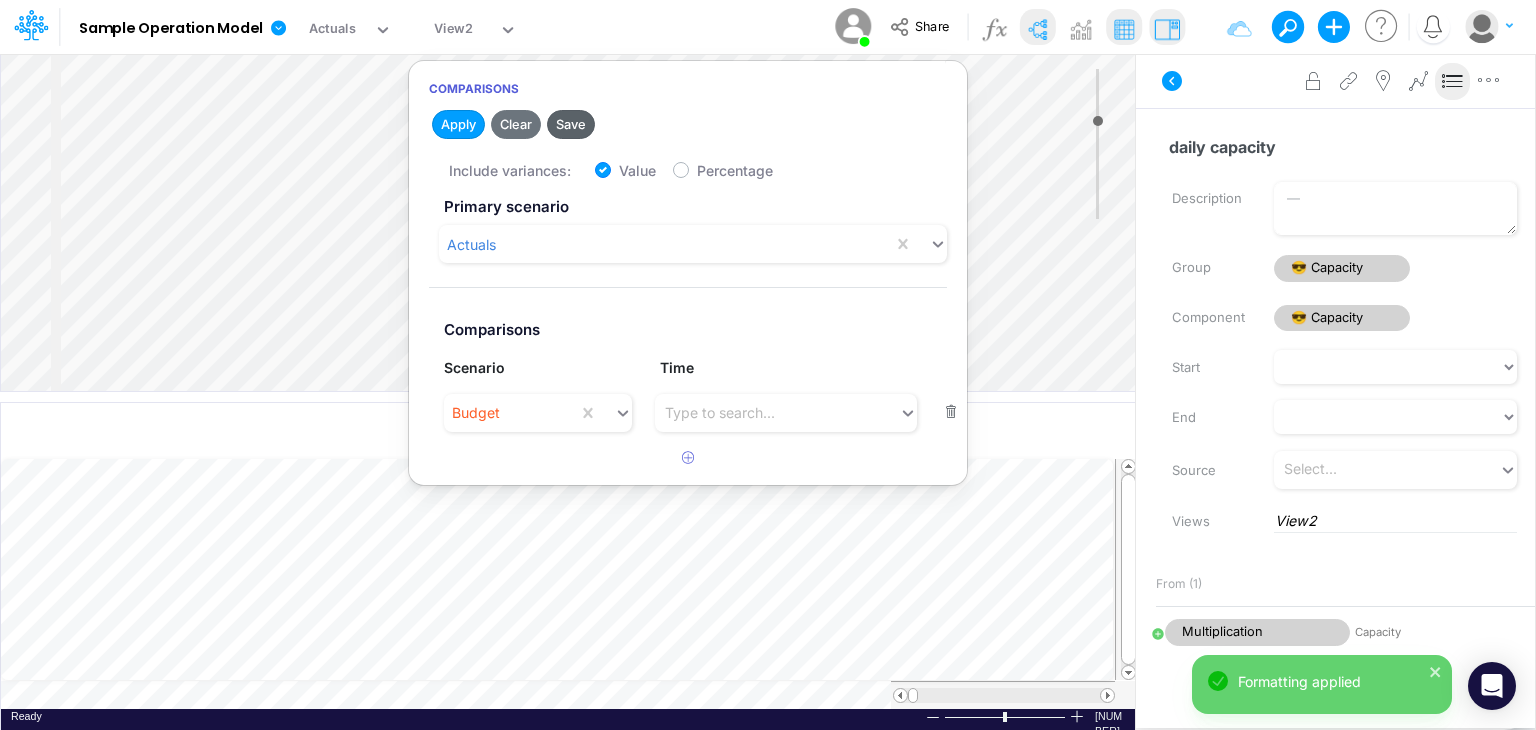 click on "Save" at bounding box center (571, 124) 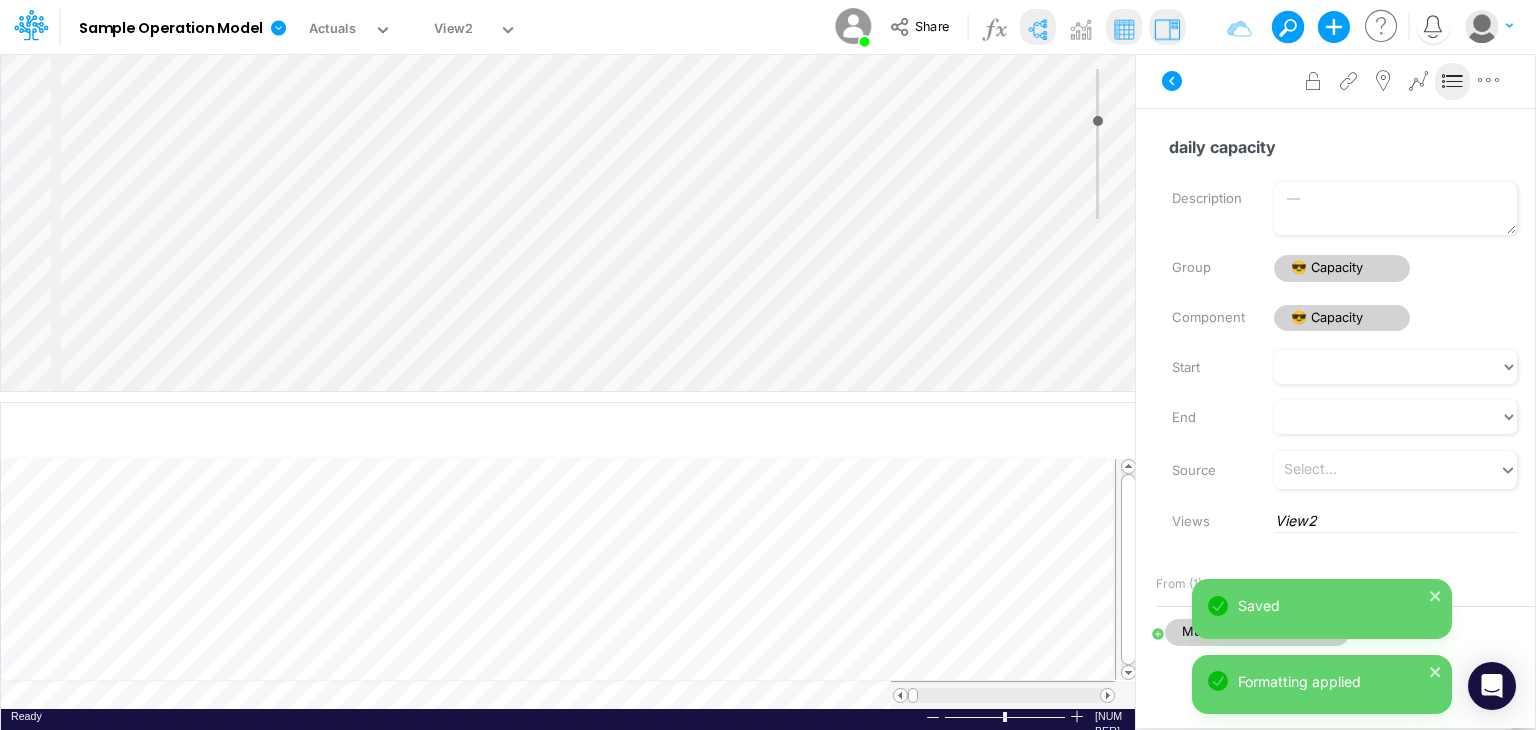 scroll, scrollTop: 9, scrollLeft: 2, axis: both 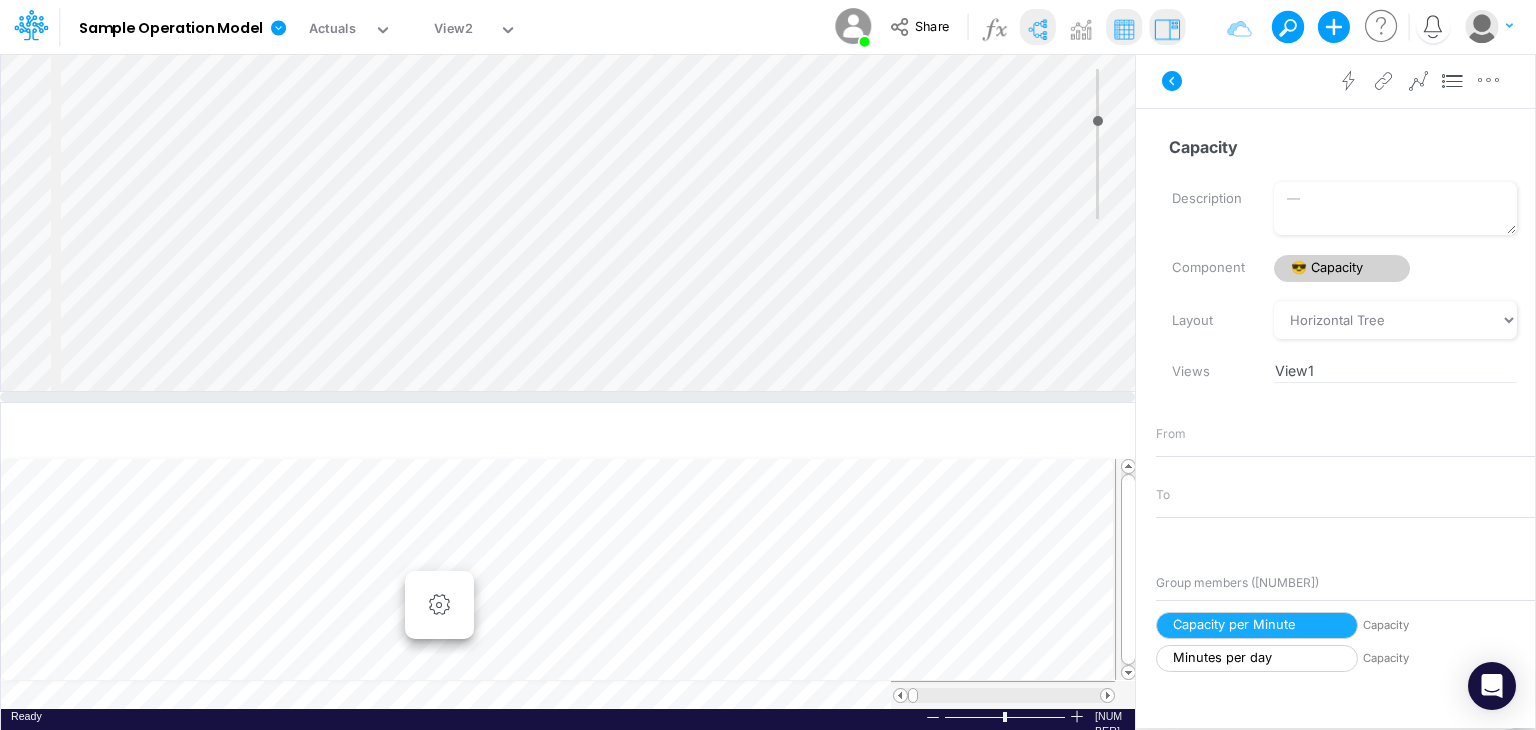 click at bounding box center (567, 397) 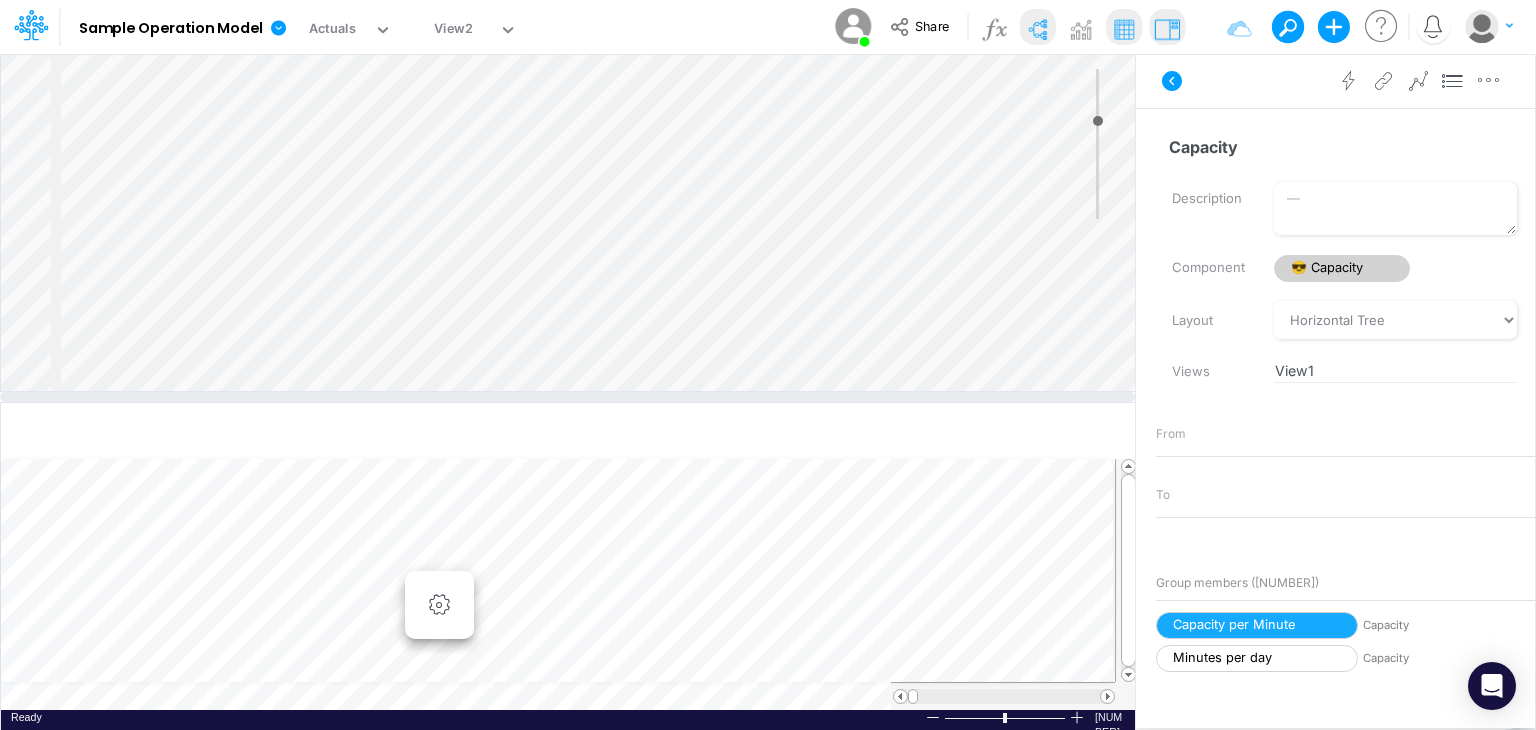 click at bounding box center (567, 397) 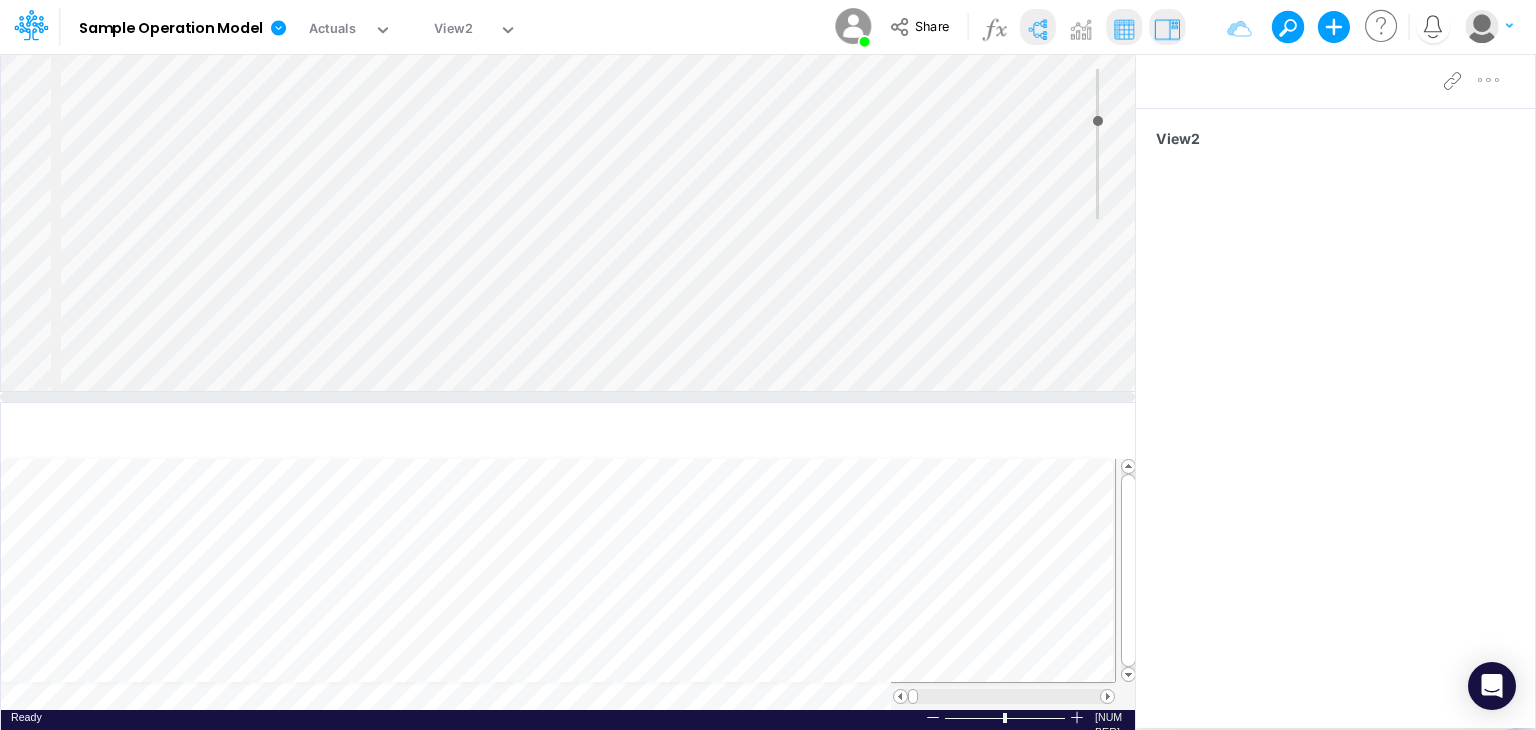 type 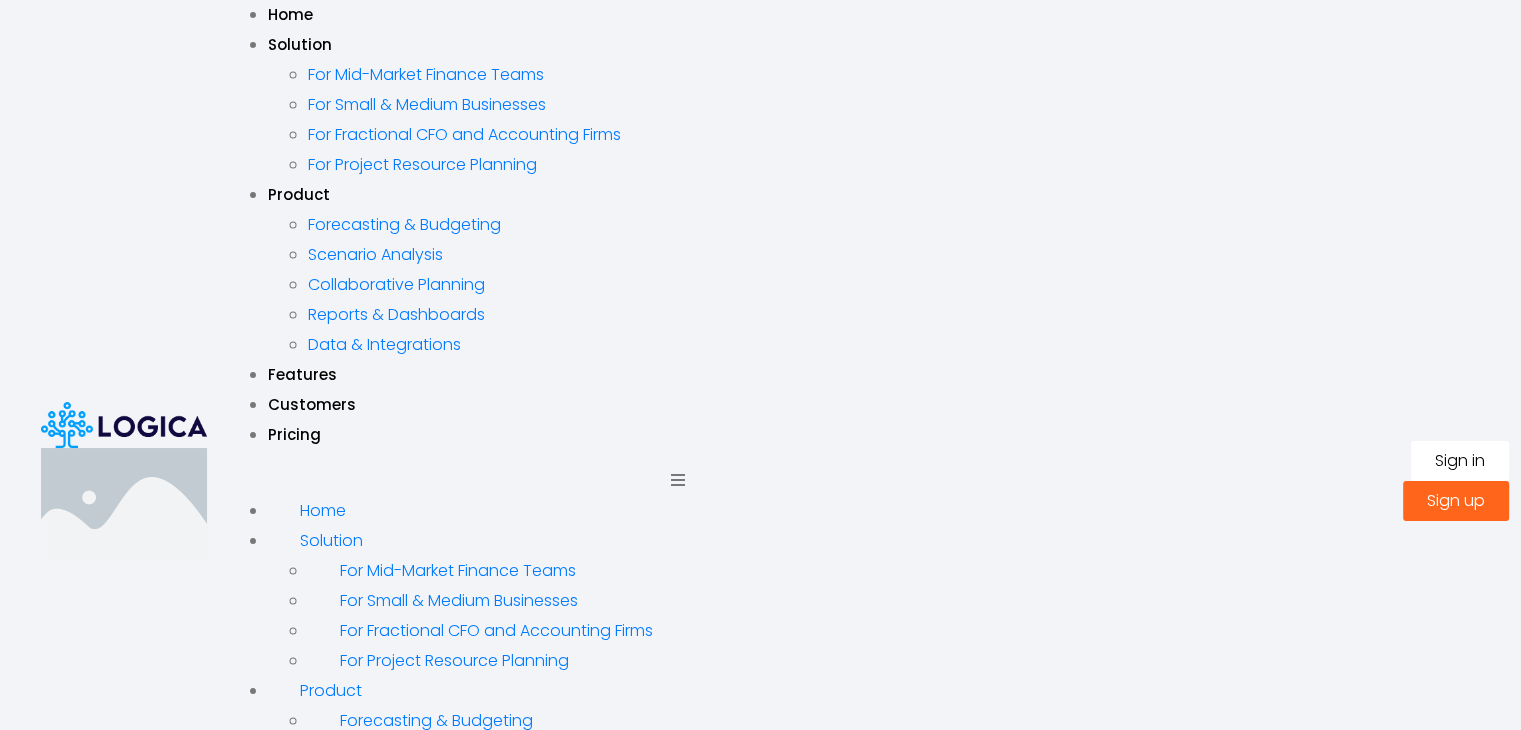 scroll, scrollTop: 495, scrollLeft: 0, axis: vertical 